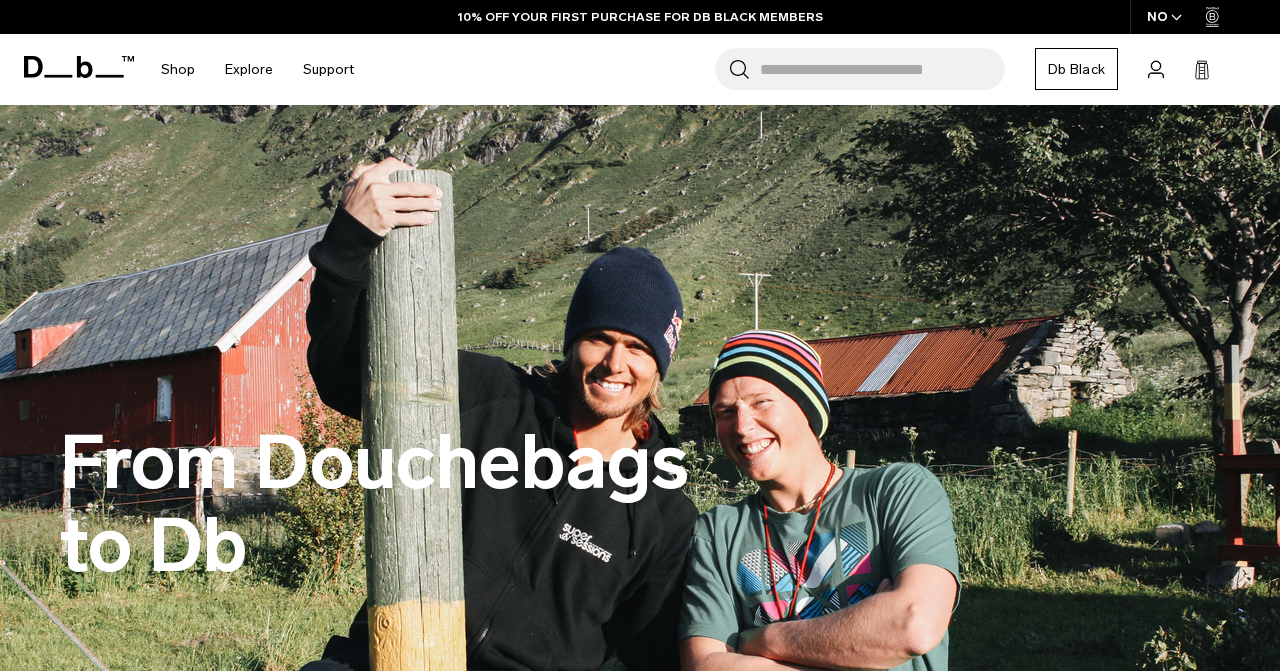 scroll, scrollTop: 0, scrollLeft: 0, axis: both 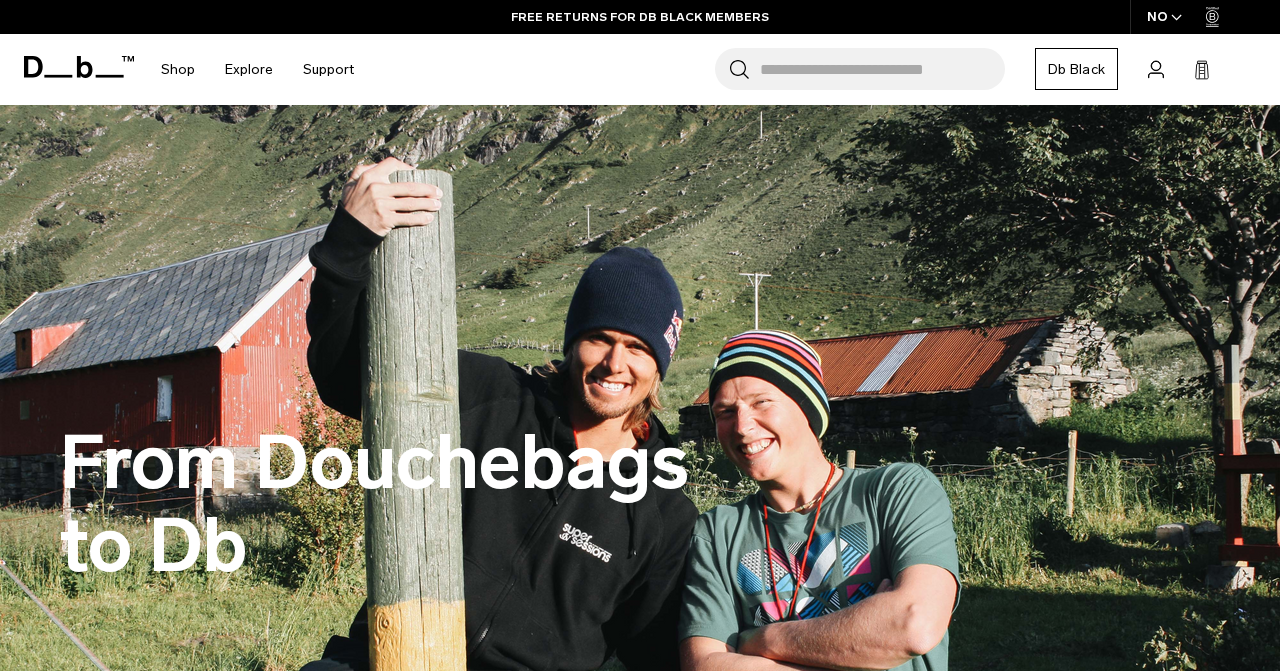 click 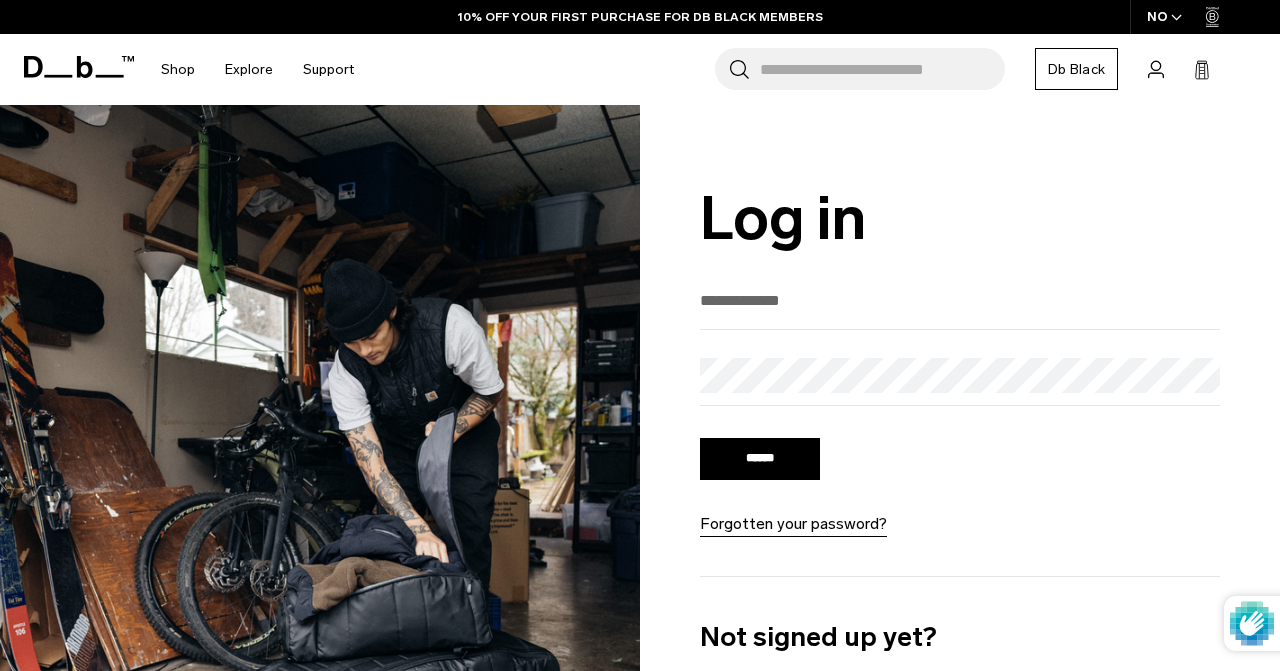 scroll, scrollTop: 0, scrollLeft: 0, axis: both 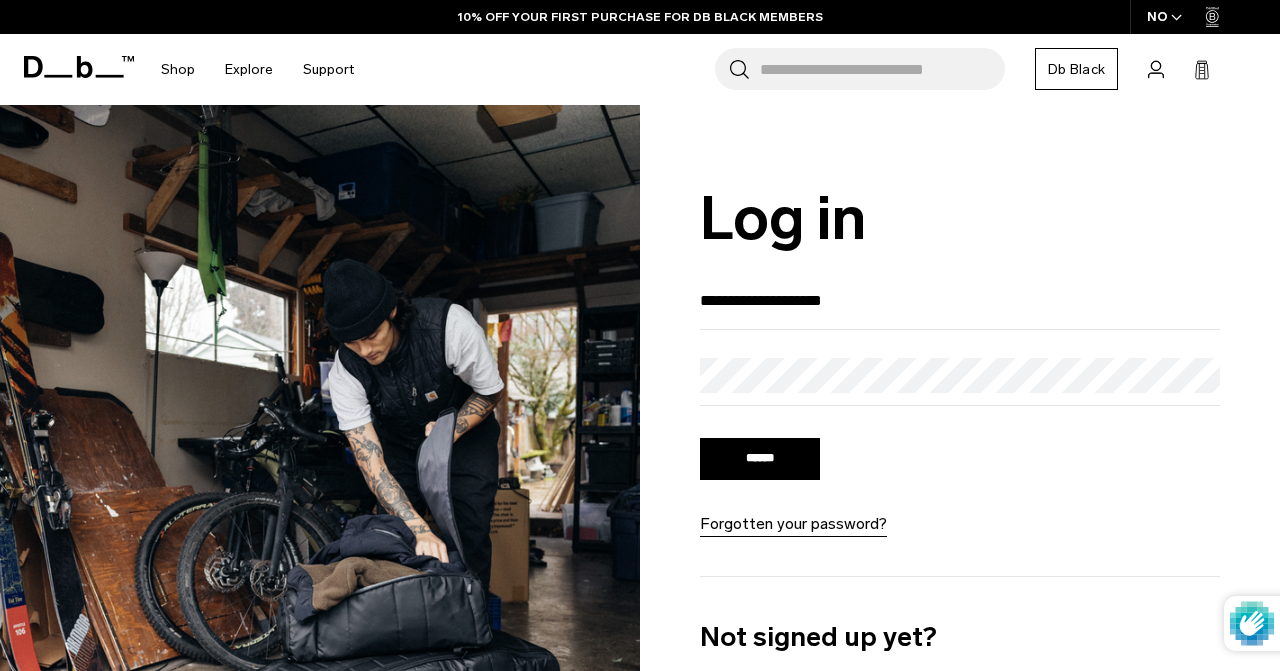 click on "******" at bounding box center (760, 459) 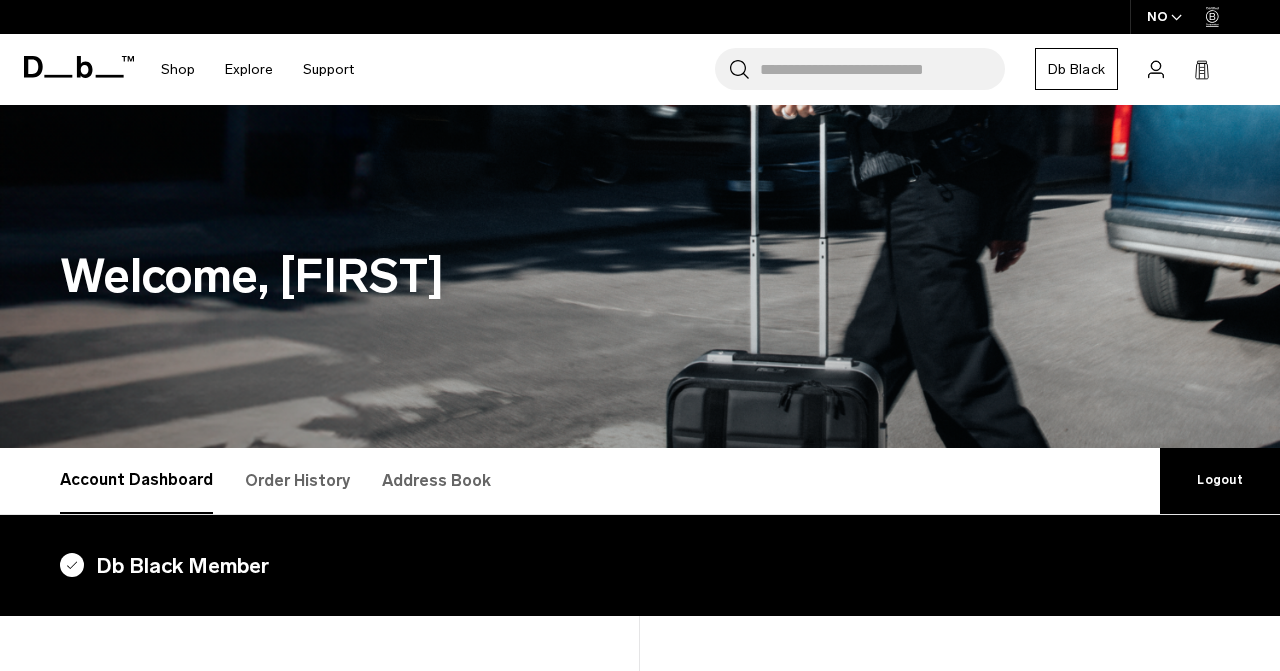 scroll, scrollTop: 0, scrollLeft: 0, axis: both 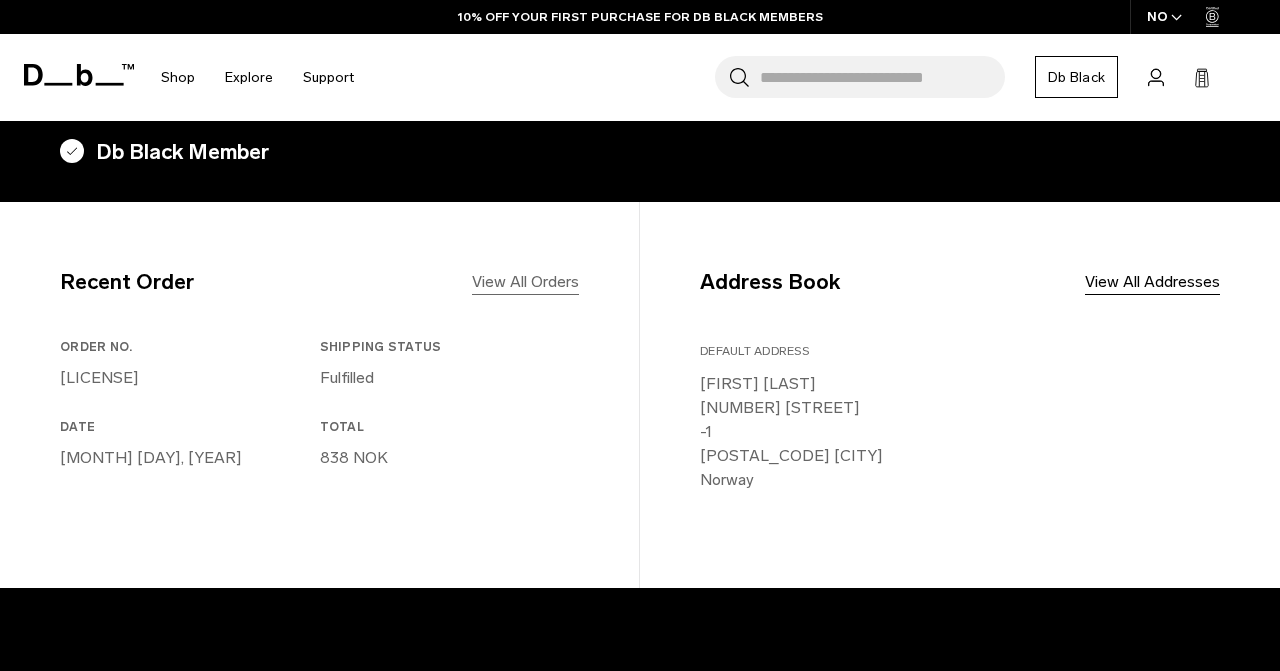 click on "View All Orders" at bounding box center (525, 282) 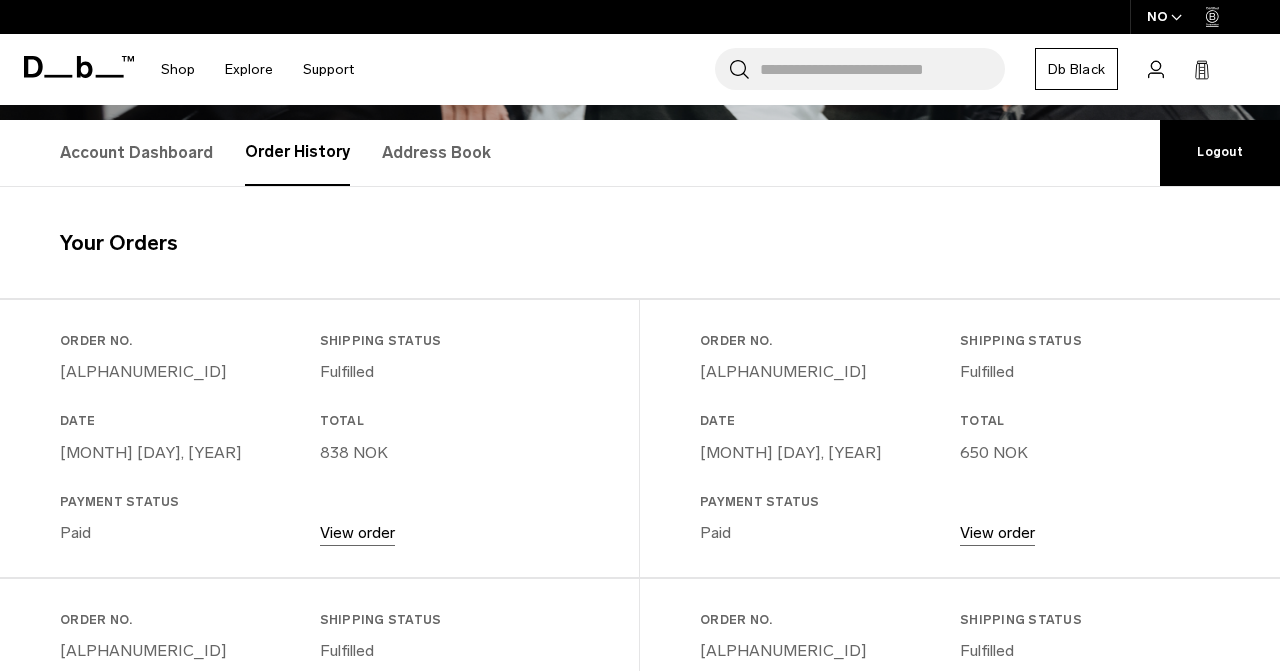 scroll, scrollTop: 0, scrollLeft: 0, axis: both 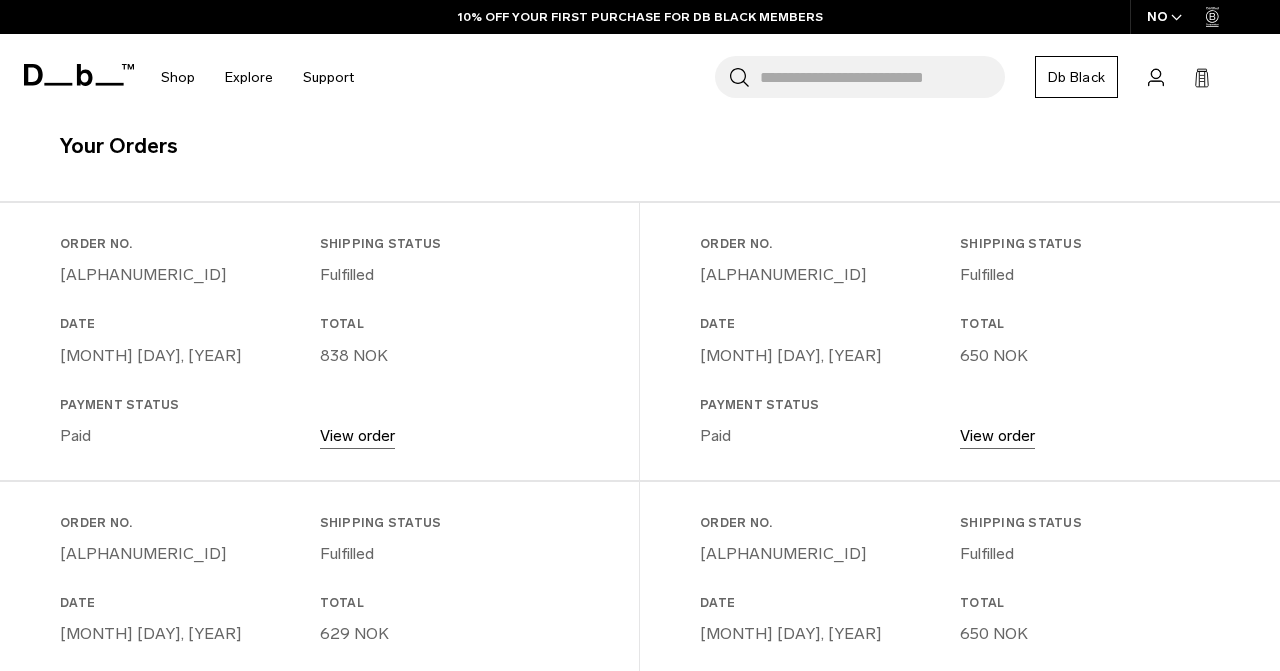 click on "View order" at bounding box center (357, 435) 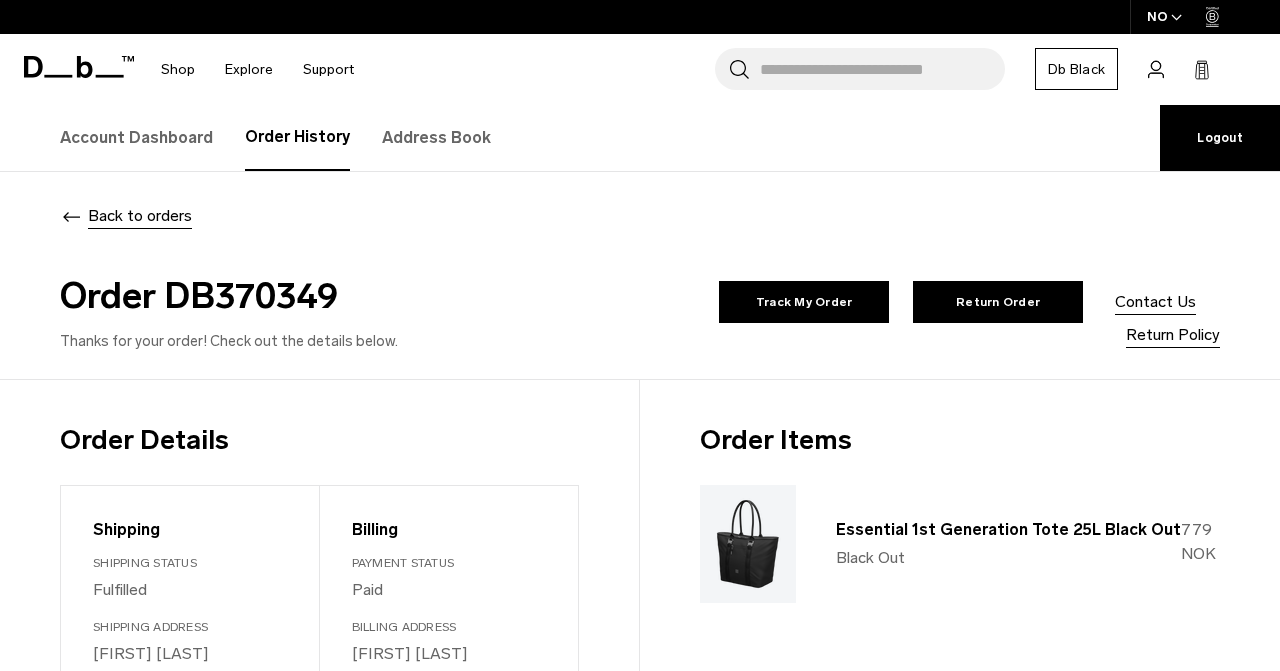scroll, scrollTop: 170, scrollLeft: 0, axis: vertical 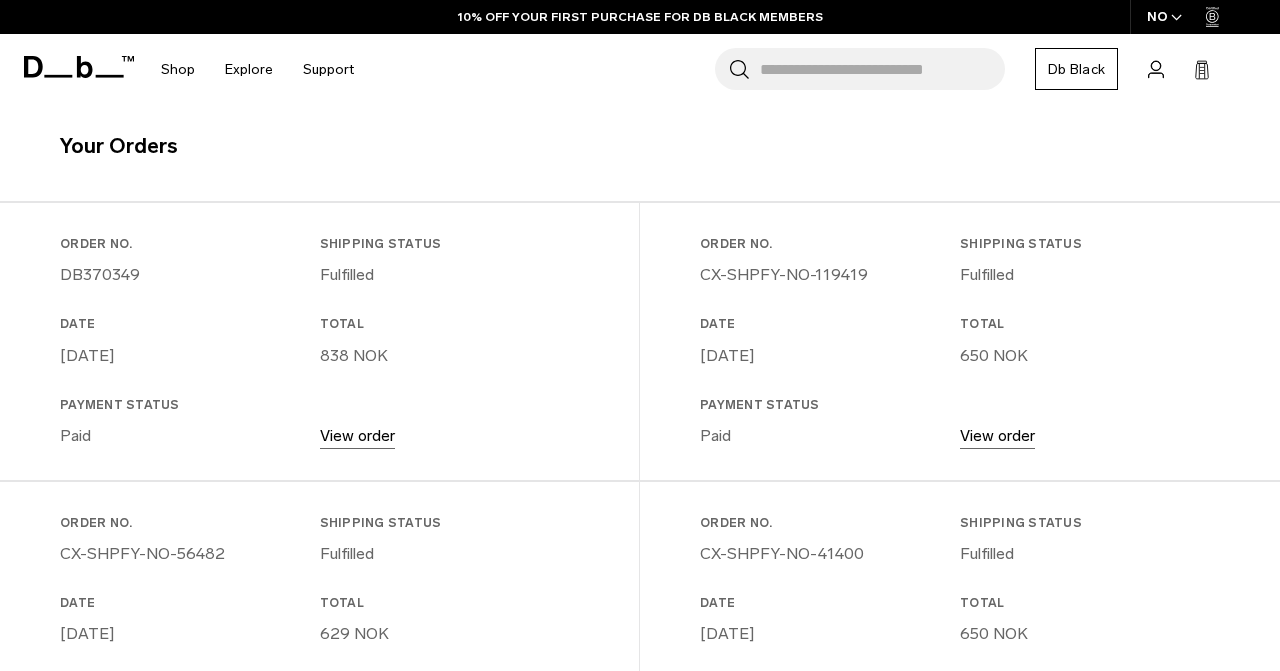 click on "View order" at bounding box center (997, 435) 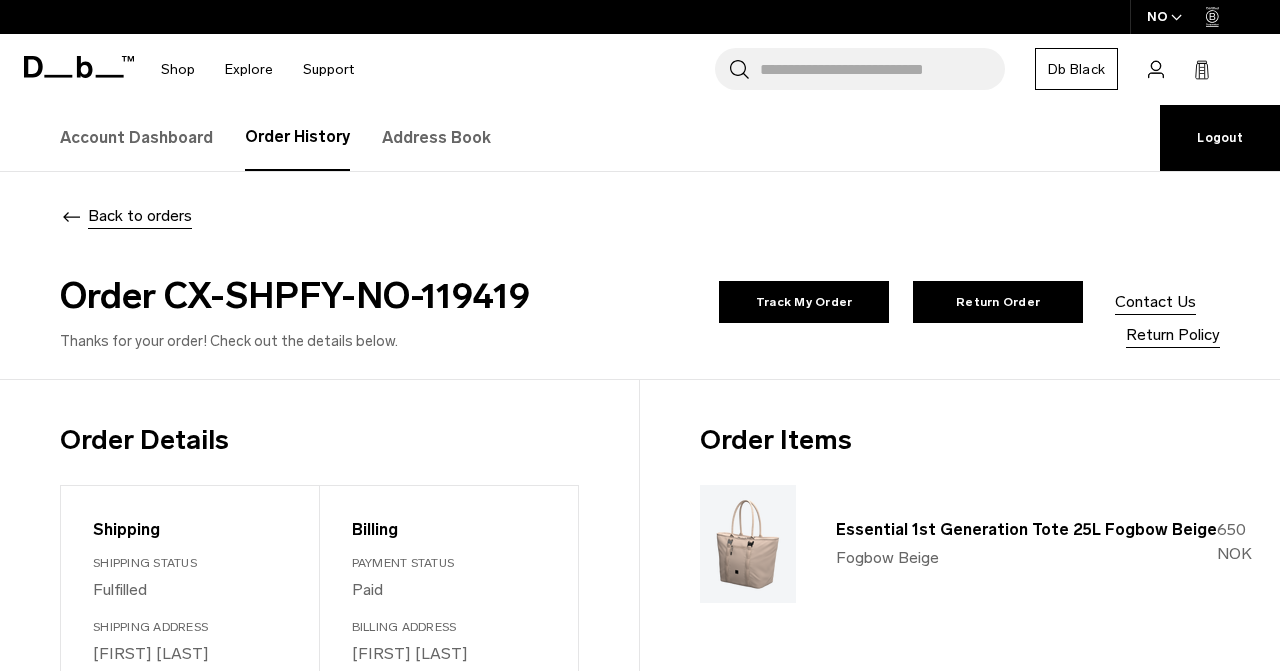 scroll, scrollTop: 126, scrollLeft: 0, axis: vertical 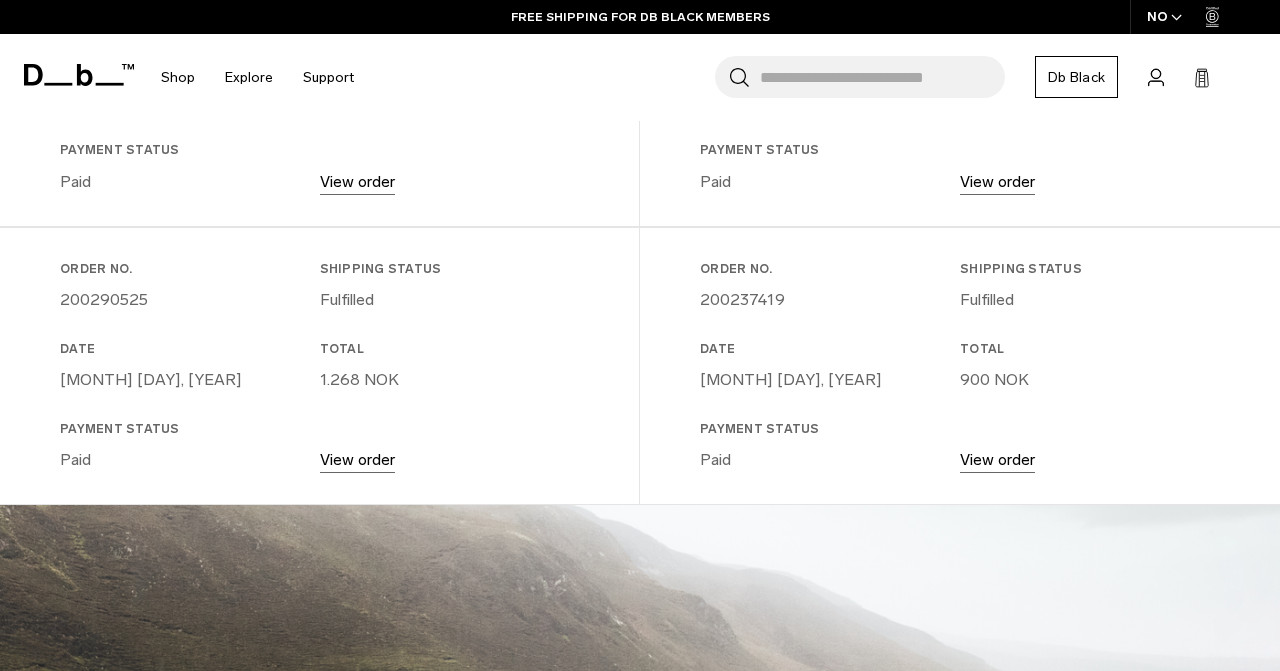 click on "View order" at bounding box center [997, 459] 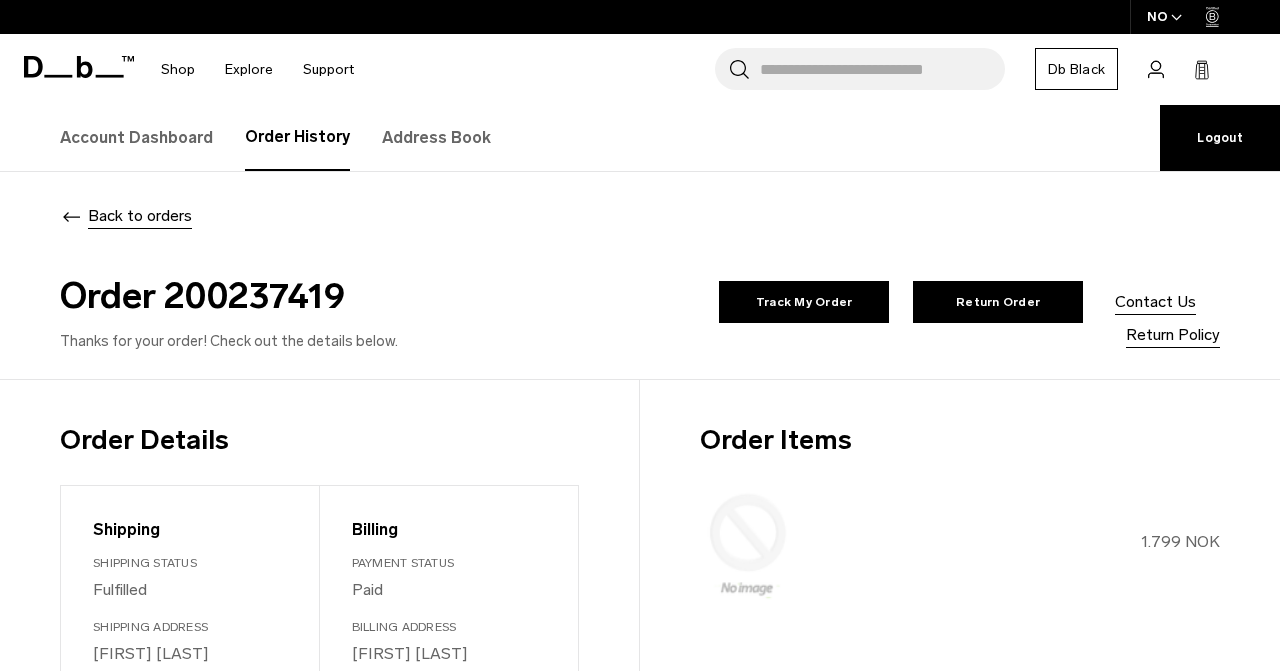 scroll, scrollTop: 247, scrollLeft: 0, axis: vertical 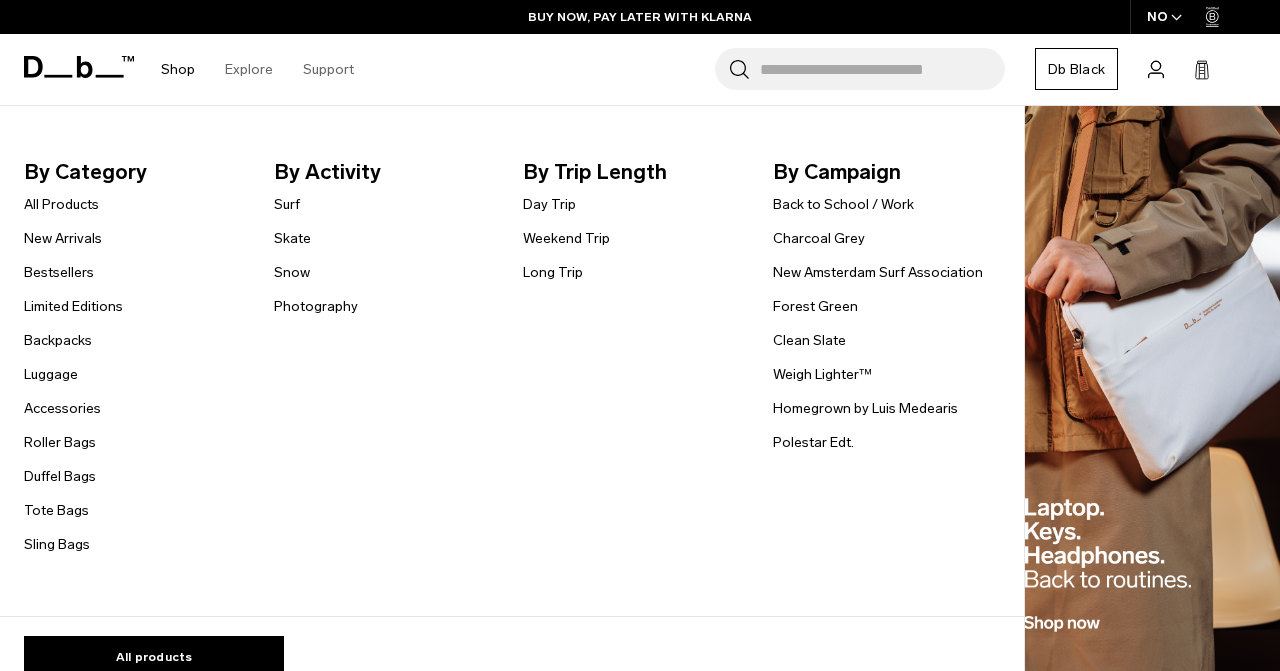 click on "Shop" at bounding box center (178, 69) 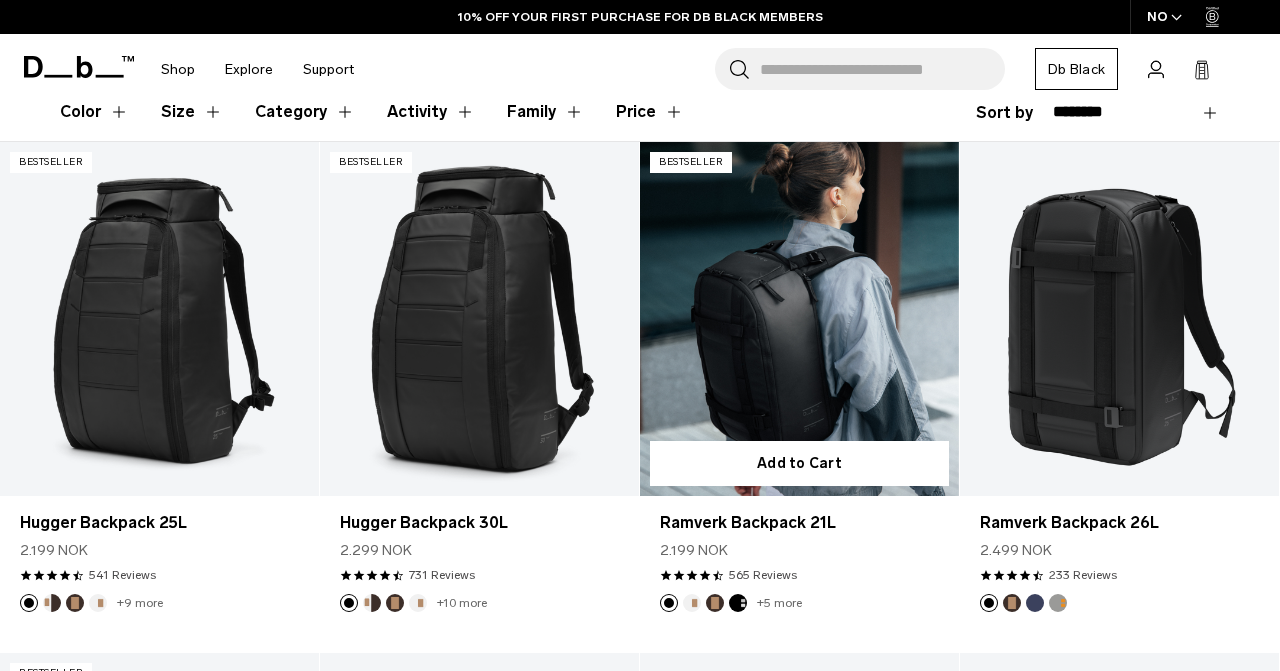 scroll, scrollTop: 0, scrollLeft: 0, axis: both 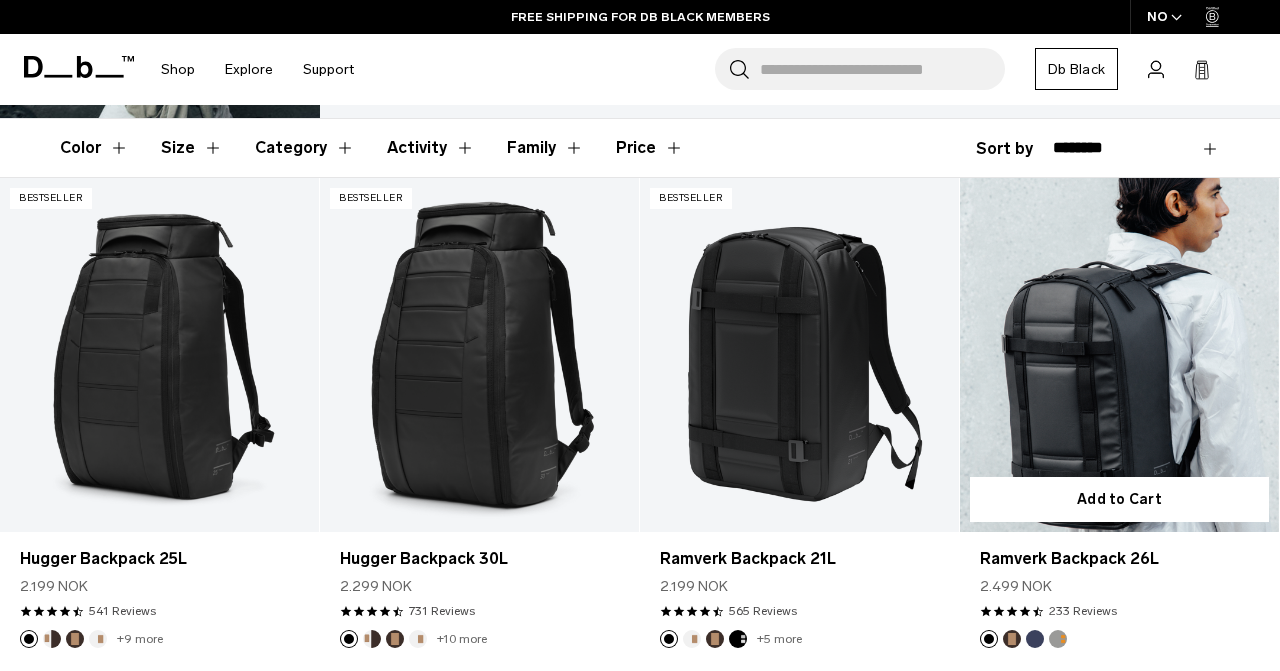 click at bounding box center (1119, 355) 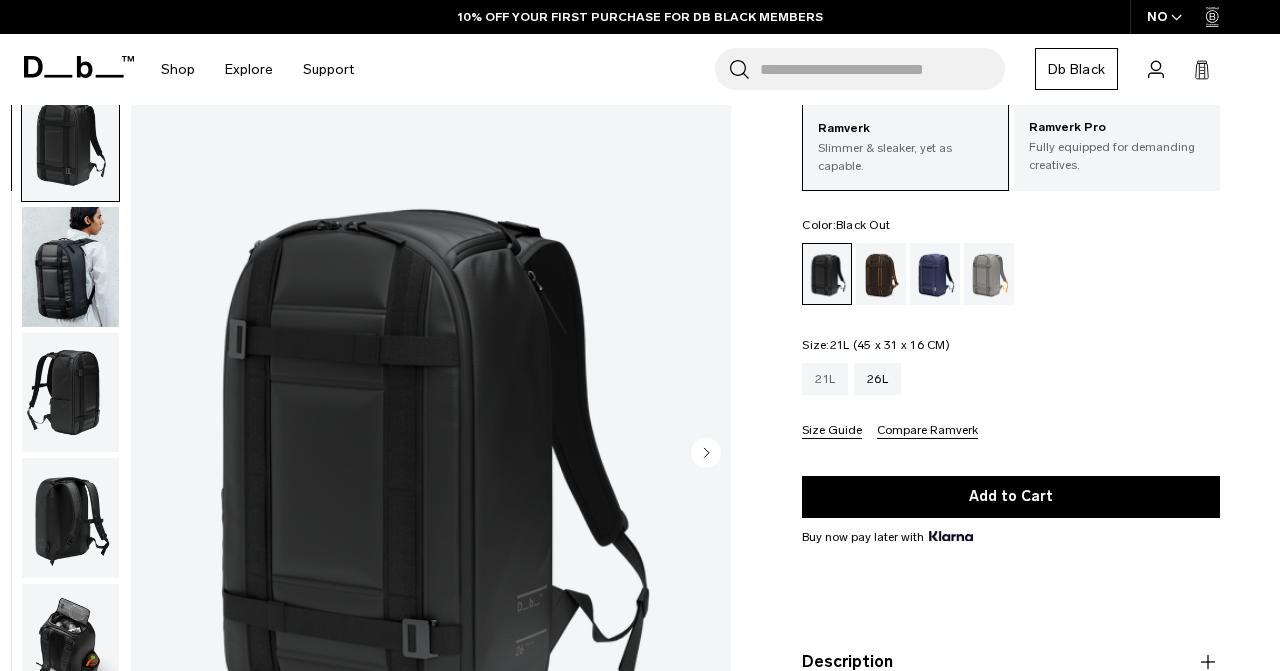 scroll, scrollTop: 117, scrollLeft: 0, axis: vertical 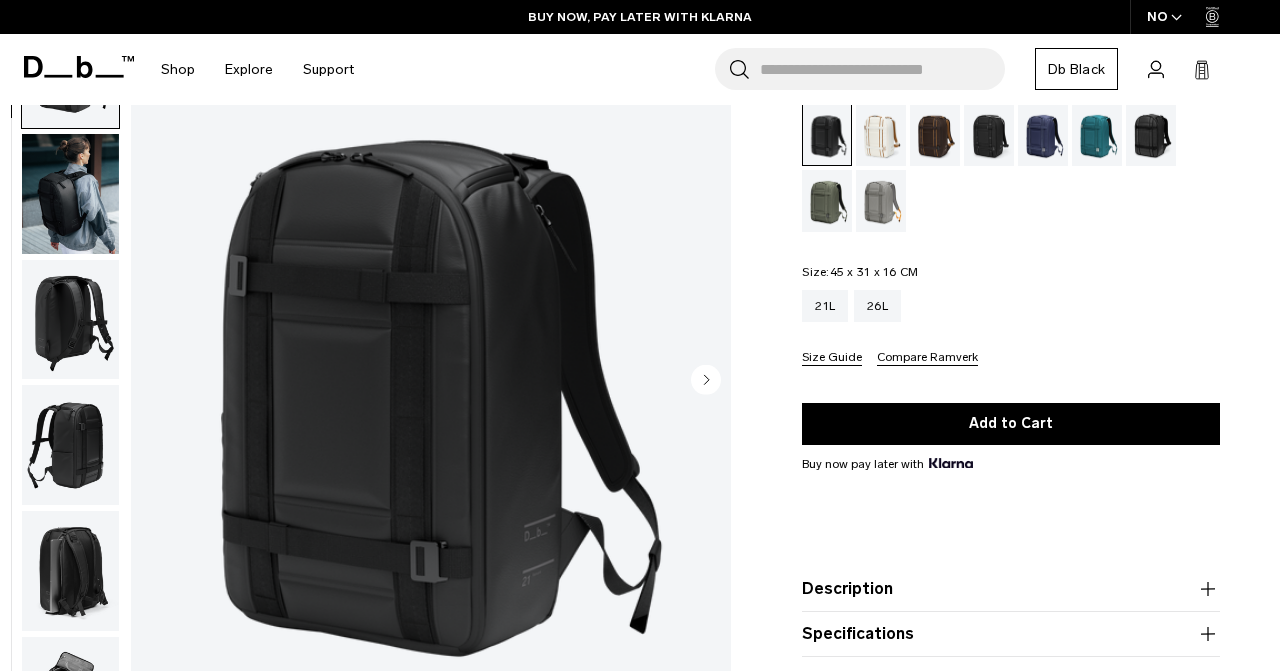 click at bounding box center [1097, 135] 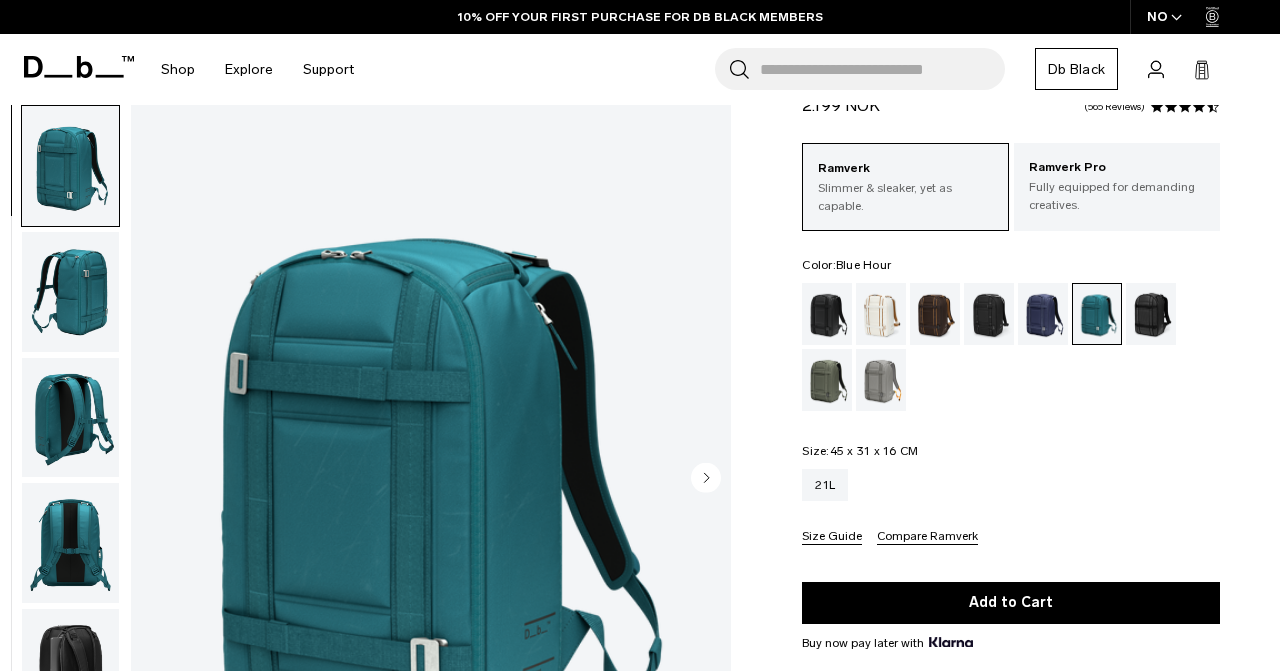 scroll, scrollTop: 0, scrollLeft: 0, axis: both 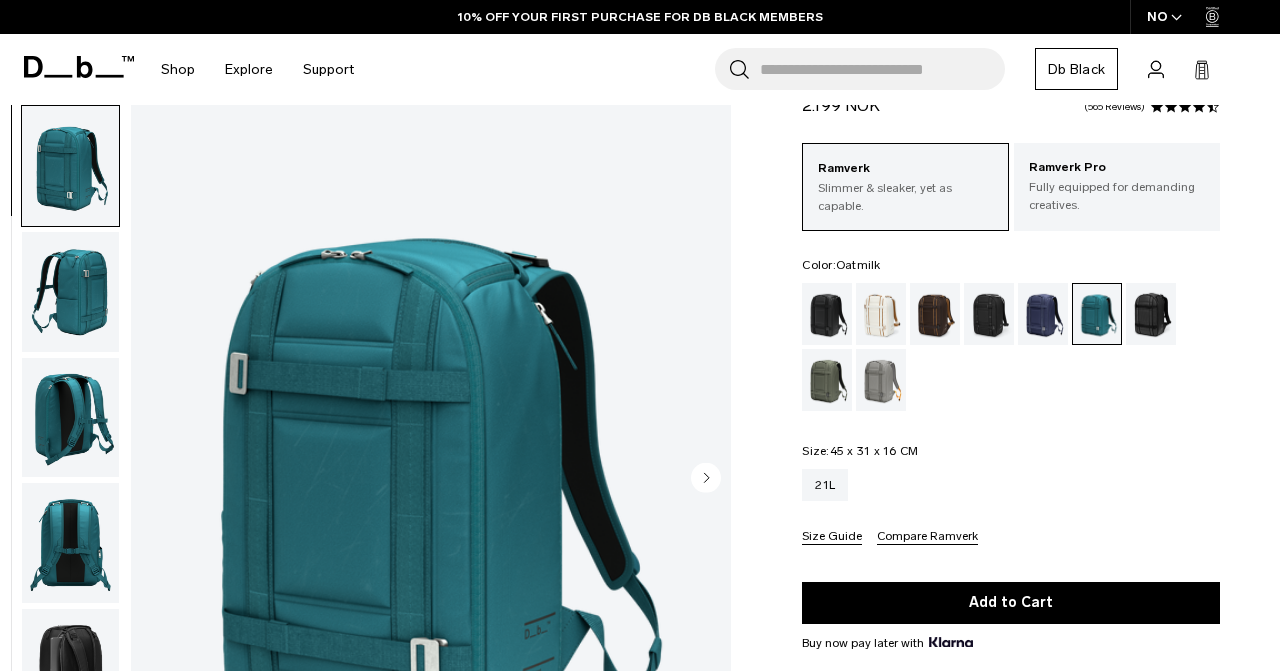 click at bounding box center (881, 314) 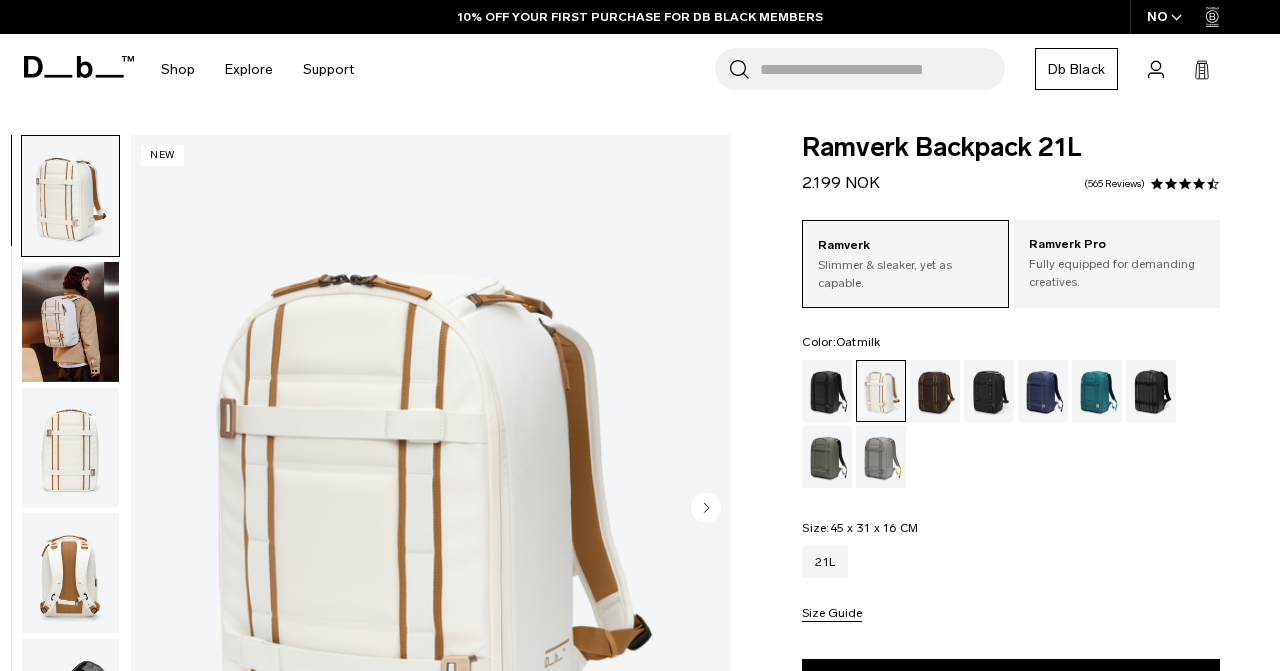 scroll, scrollTop: 0, scrollLeft: 0, axis: both 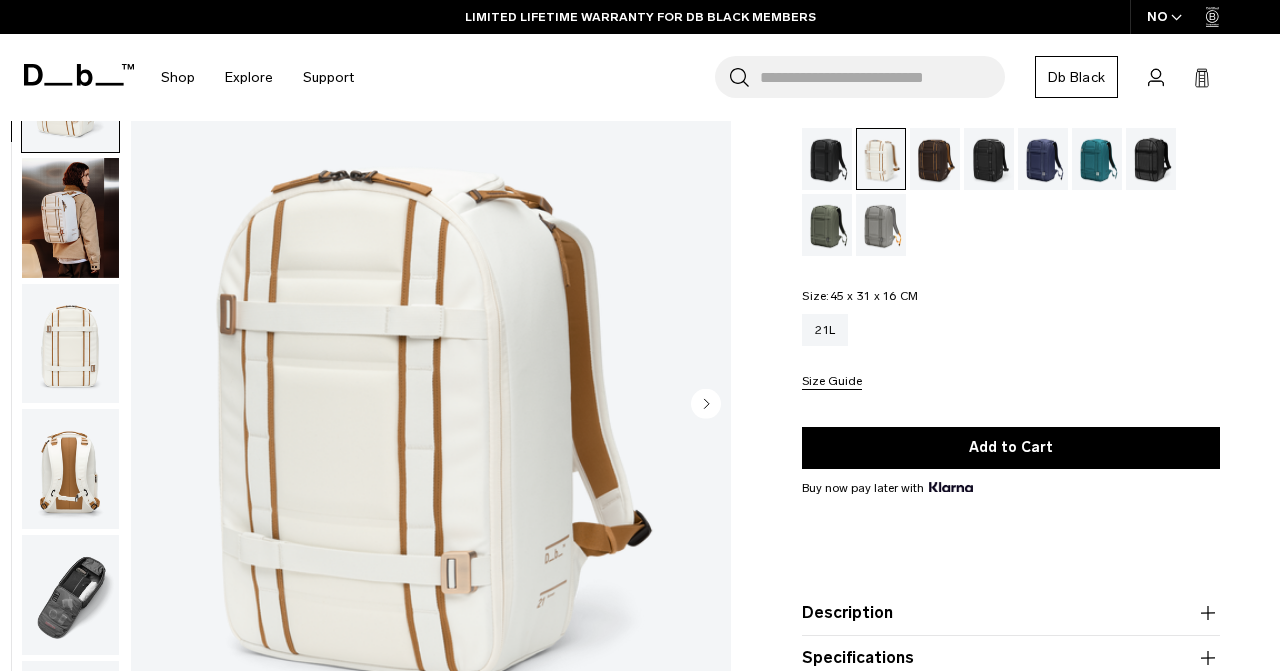 click at bounding box center [827, 225] 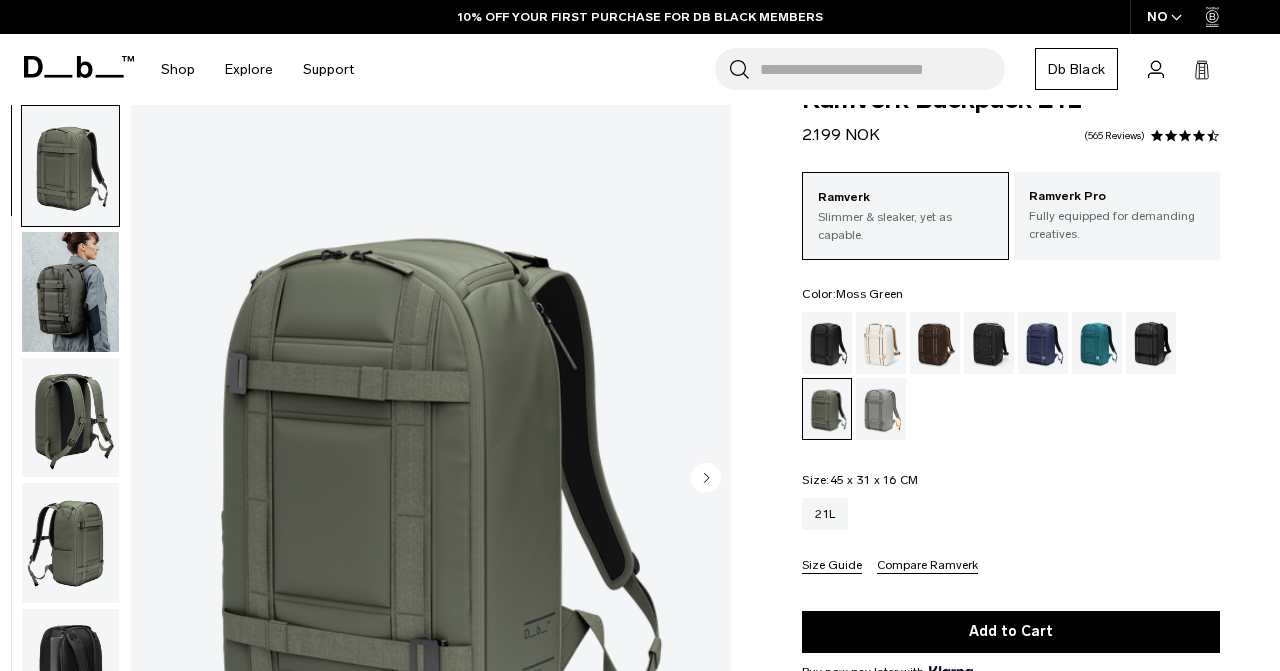 scroll, scrollTop: 48, scrollLeft: 0, axis: vertical 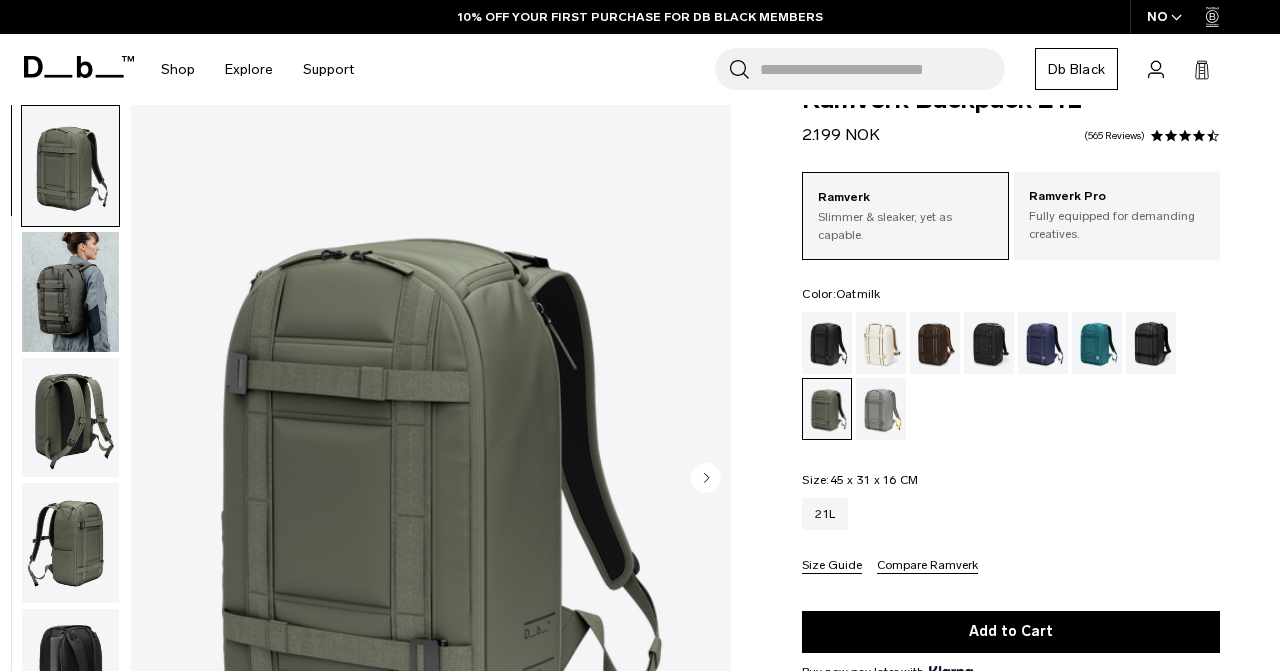 click at bounding box center [881, 409] 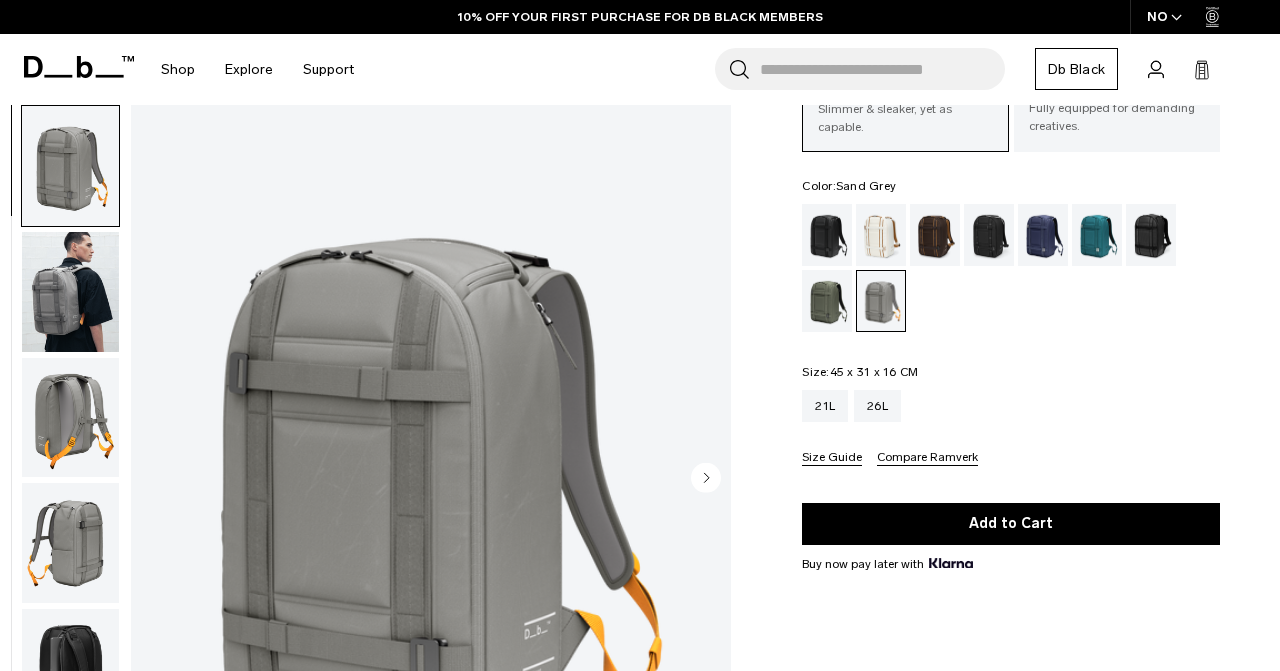 scroll, scrollTop: 157, scrollLeft: 0, axis: vertical 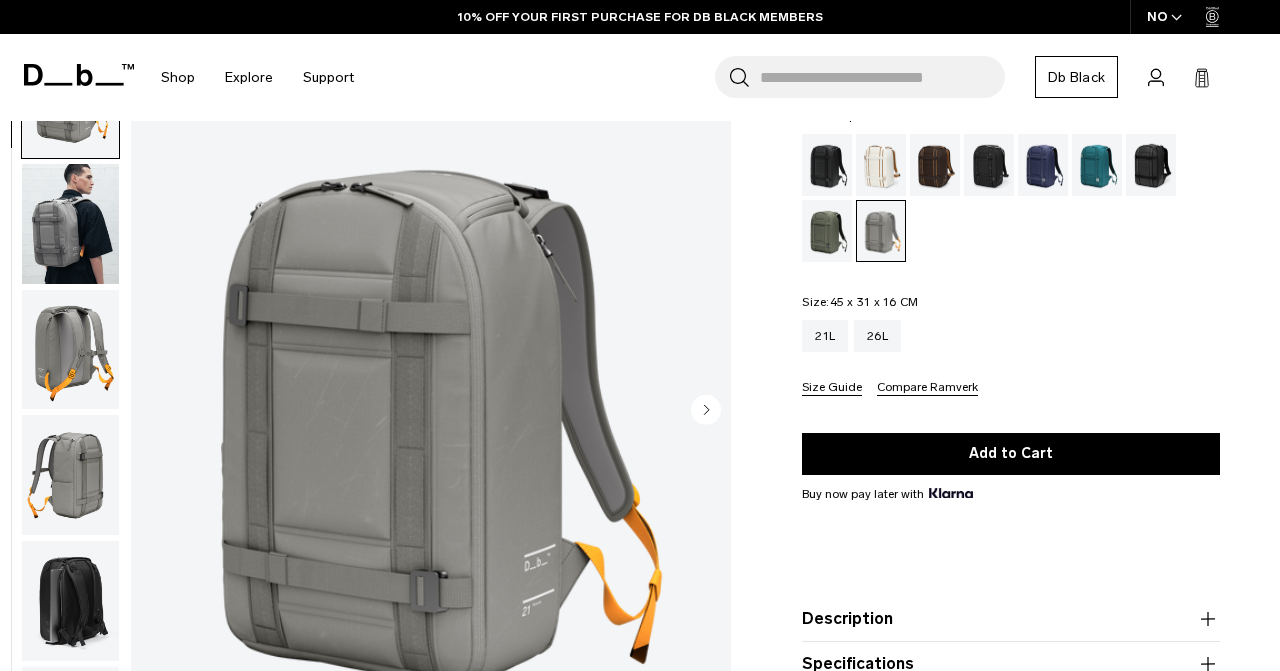 click at bounding box center (935, 165) 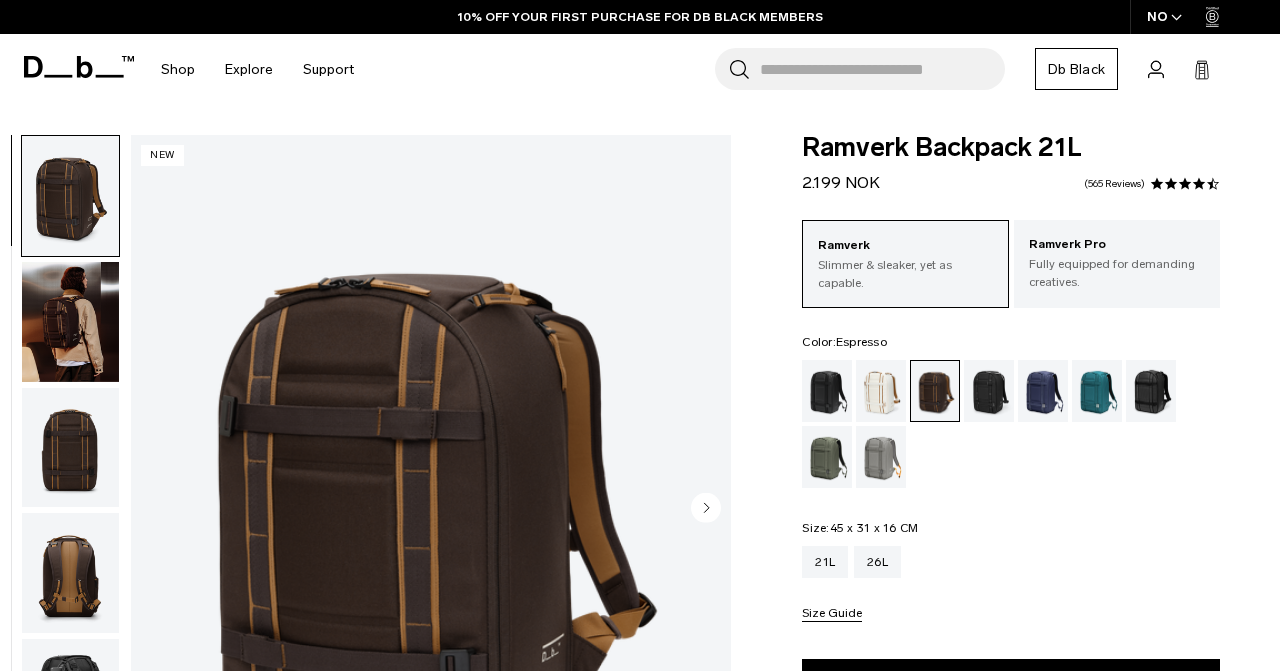 scroll, scrollTop: 104, scrollLeft: 0, axis: vertical 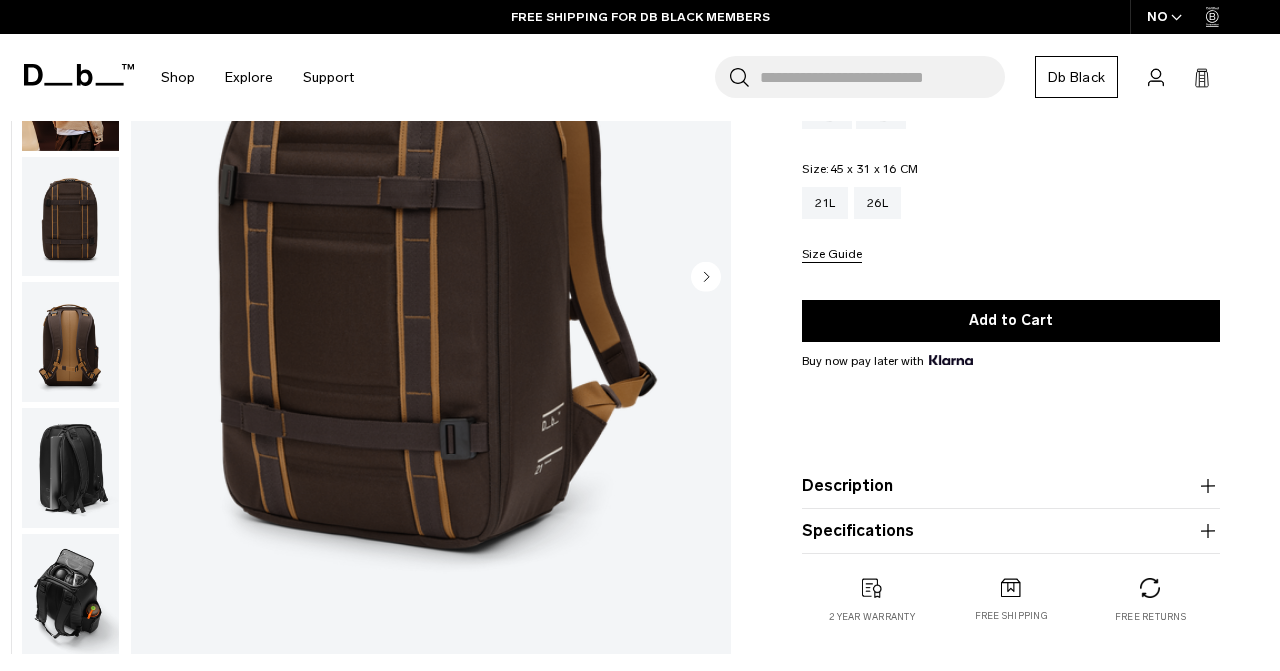click at bounding box center [70, 594] 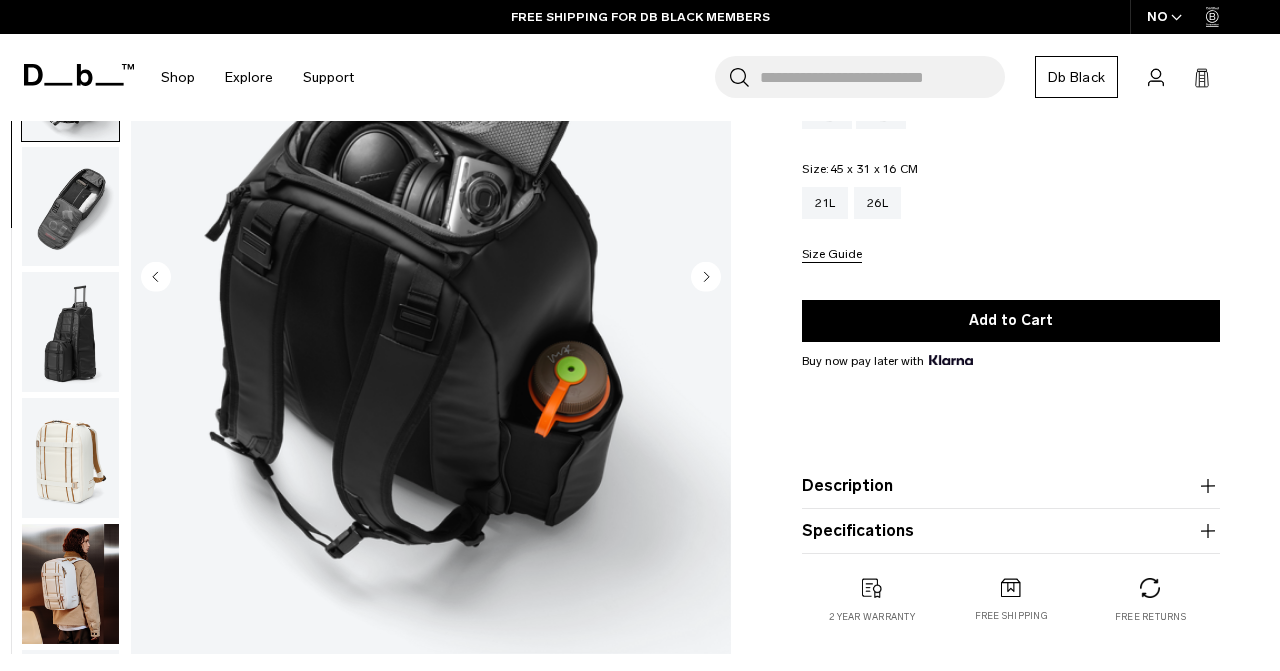 scroll, scrollTop: 636, scrollLeft: 0, axis: vertical 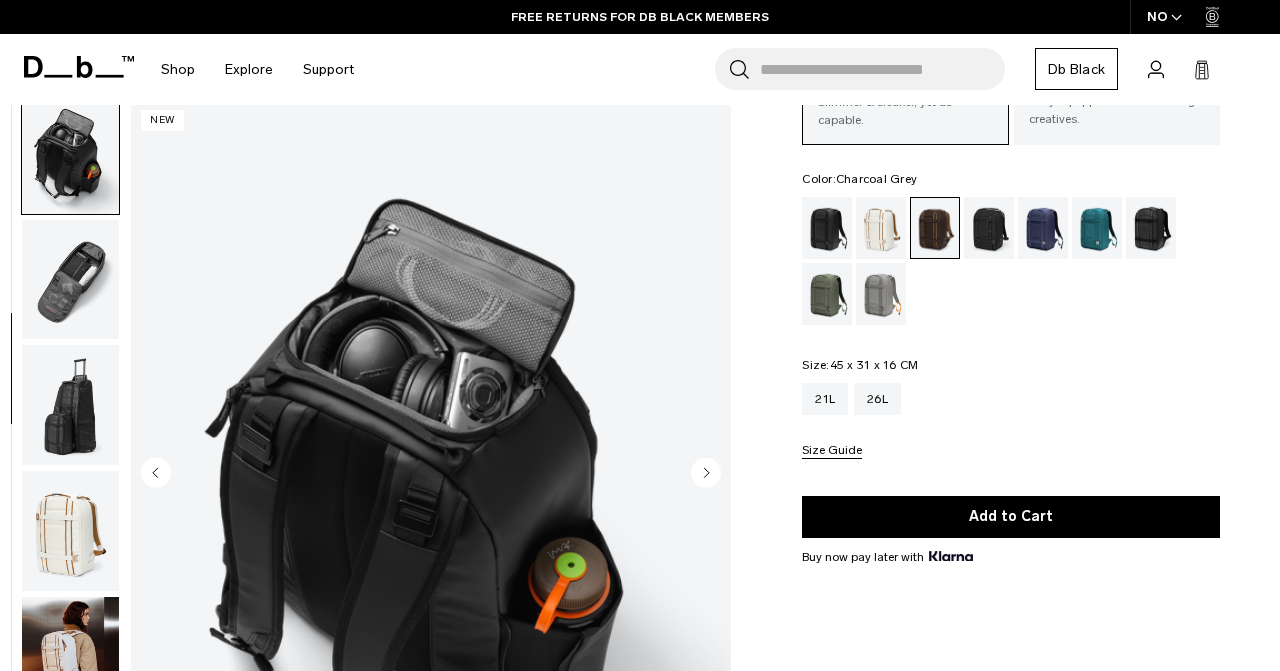 click at bounding box center [989, 228] 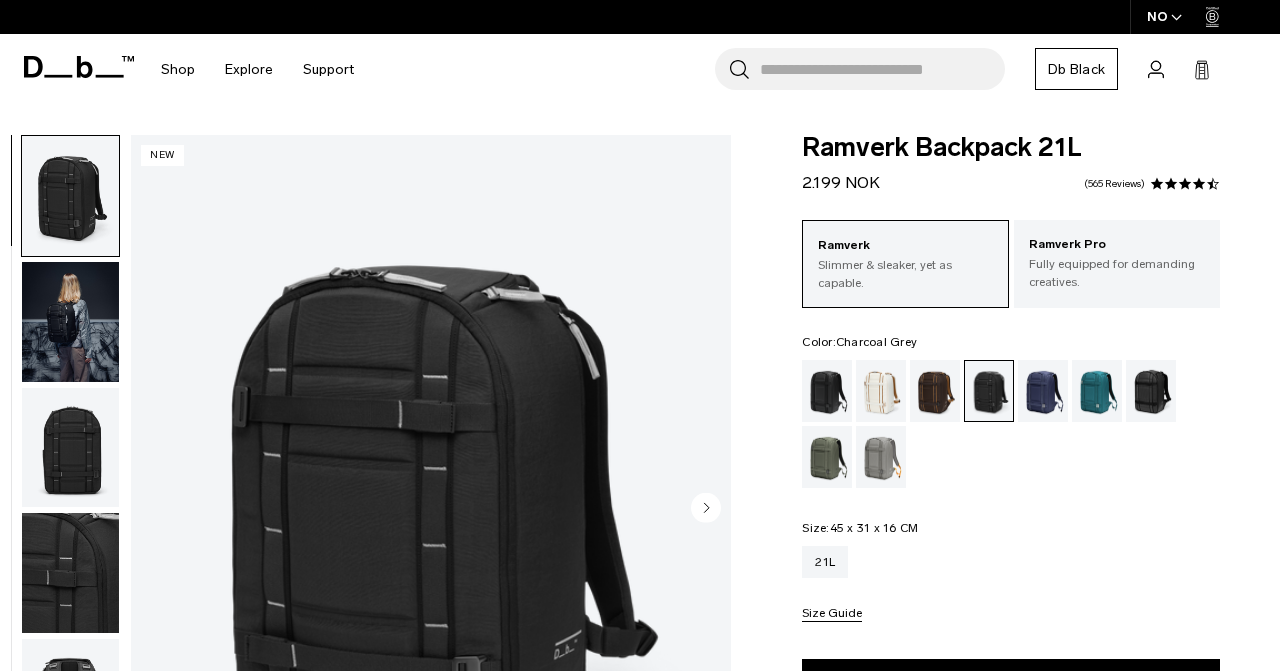 scroll, scrollTop: 0, scrollLeft: 0, axis: both 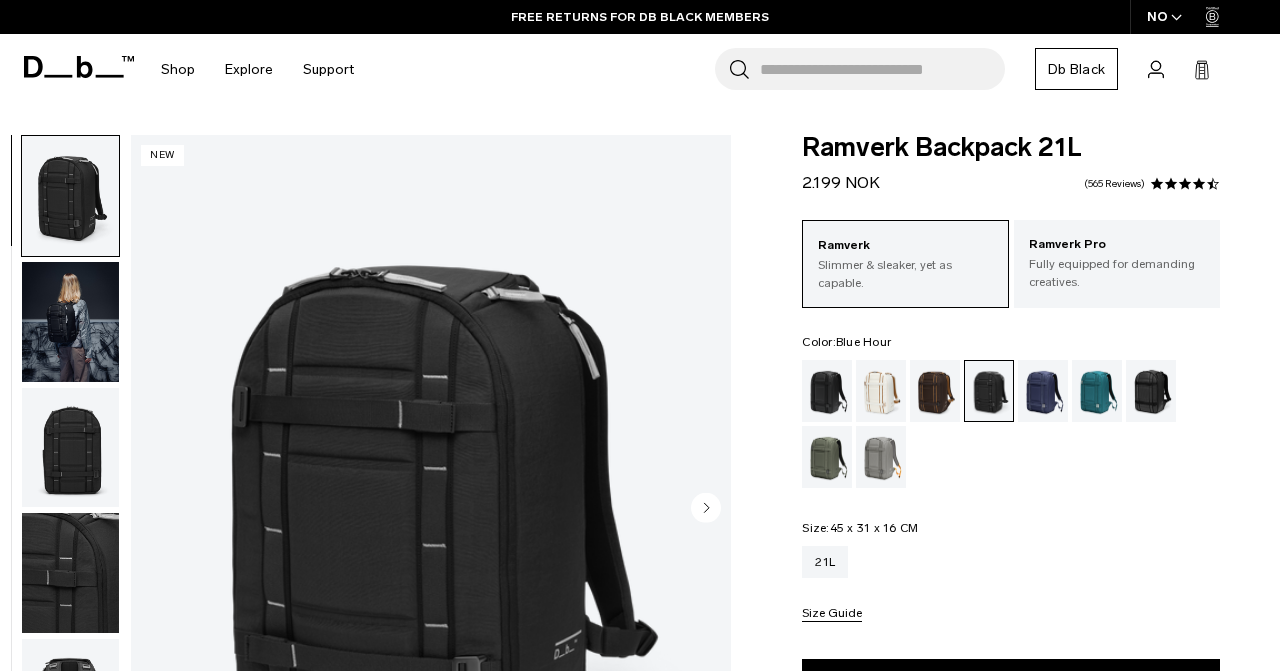 click at bounding box center (1043, 391) 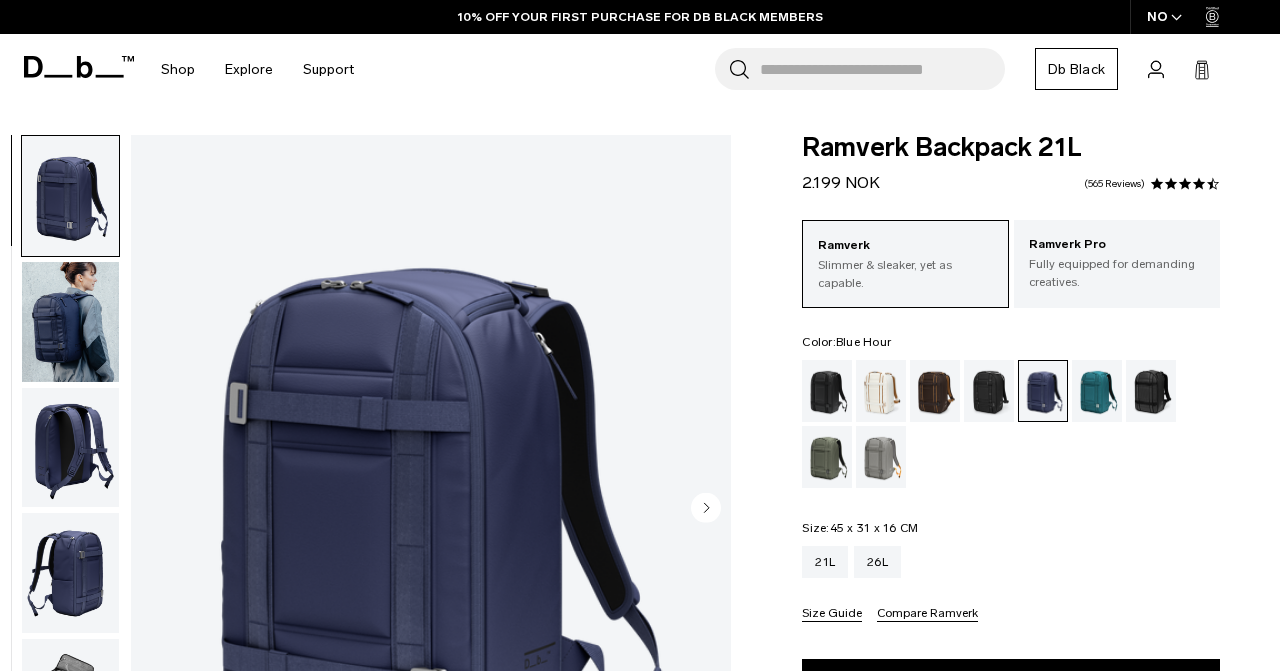 scroll, scrollTop: 76, scrollLeft: 1, axis: both 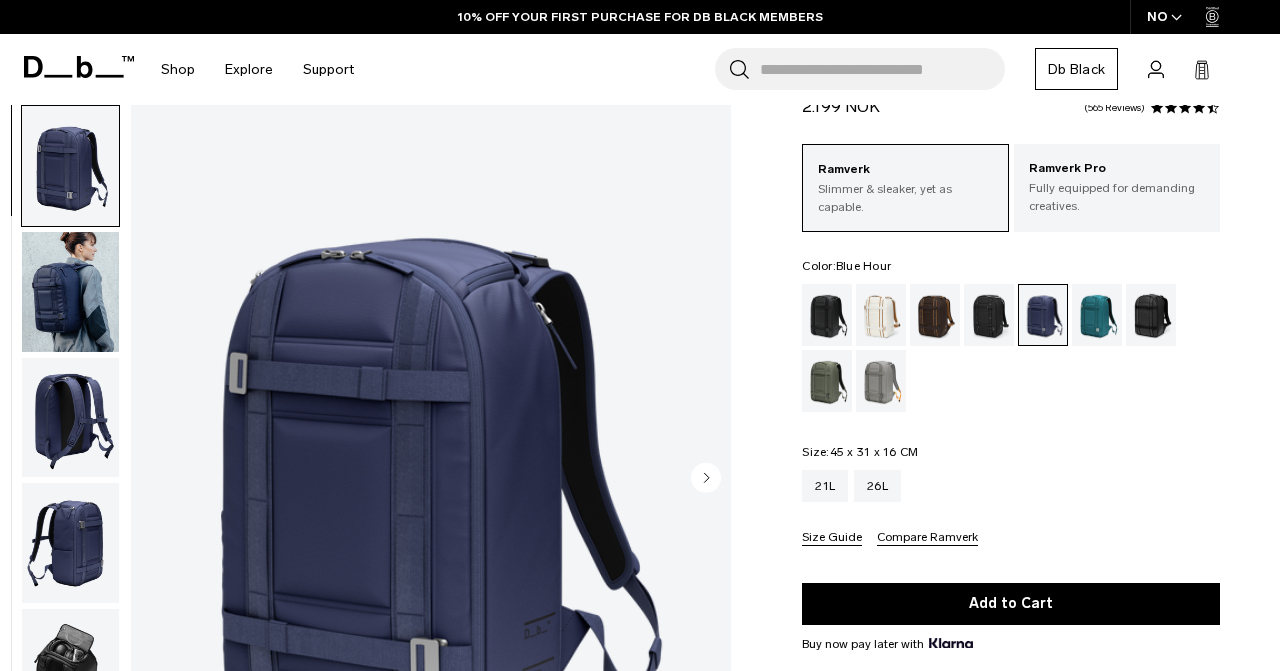 click at bounding box center [1011, 348] 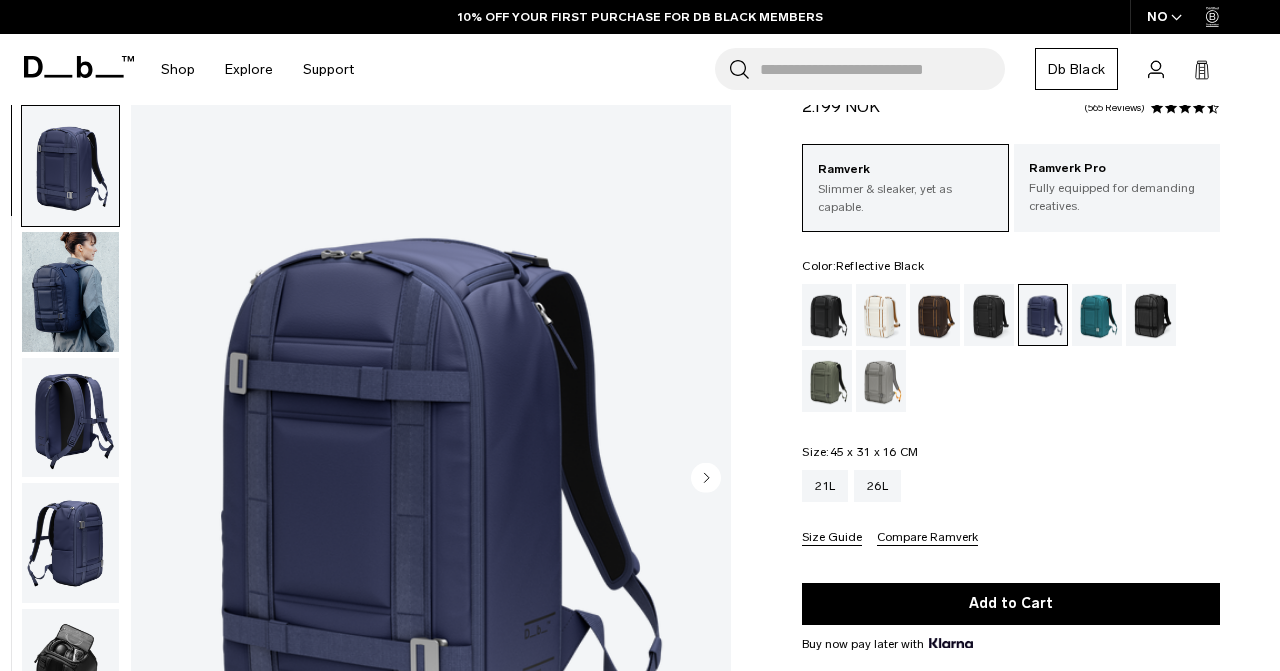 click at bounding box center [1151, 315] 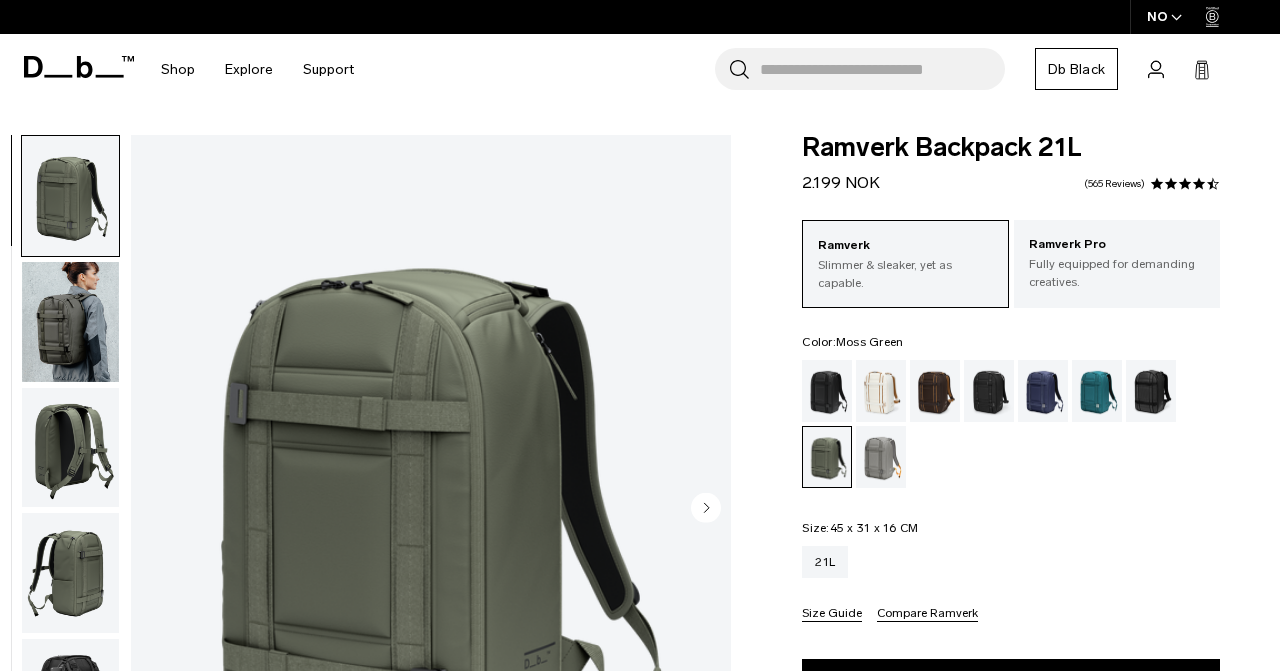 scroll, scrollTop: 0, scrollLeft: 0, axis: both 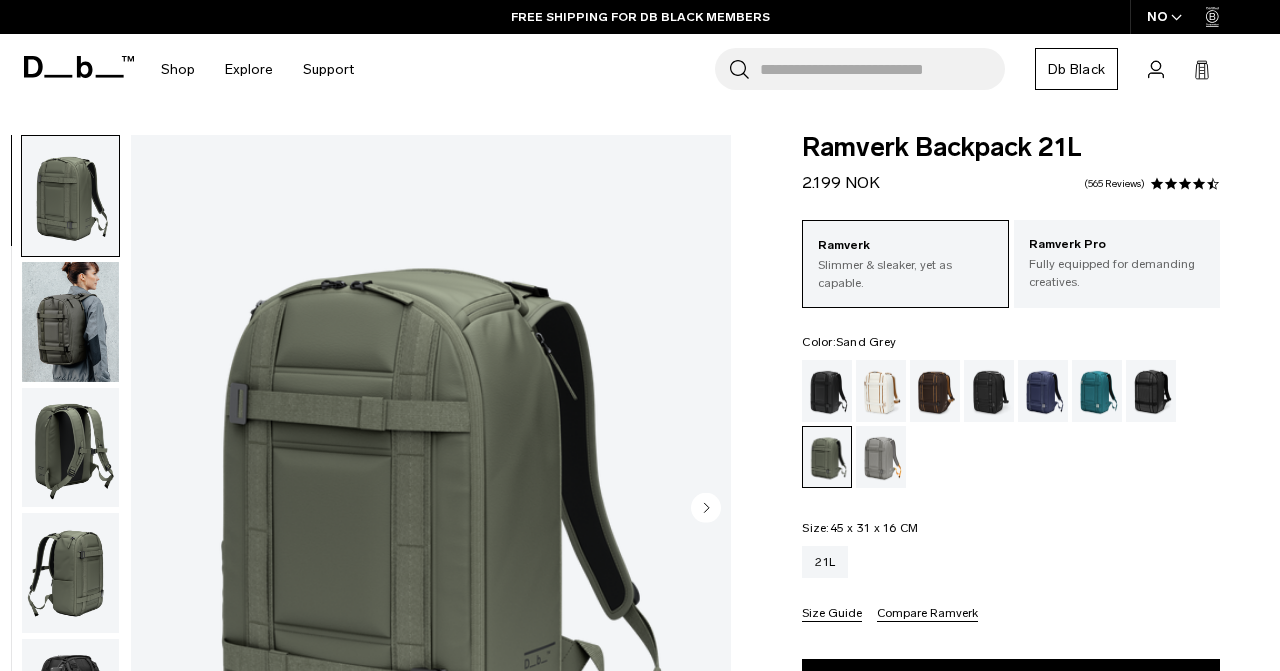 click at bounding box center [881, 457] 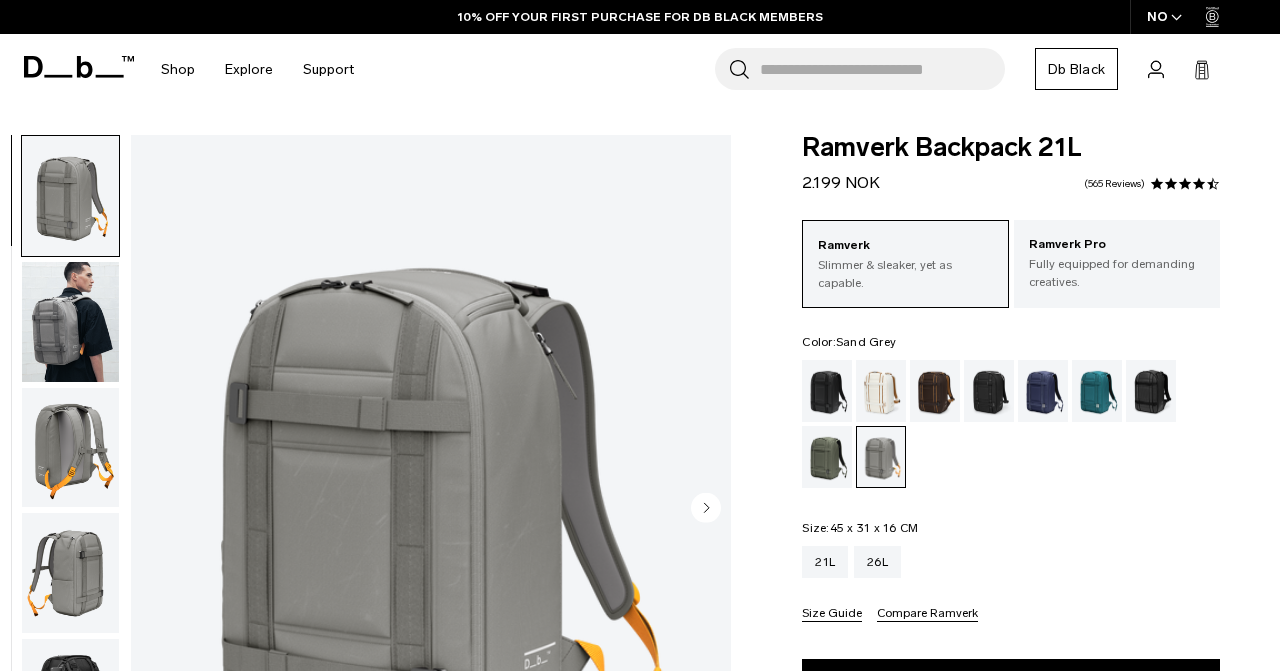 scroll, scrollTop: 123, scrollLeft: 0, axis: vertical 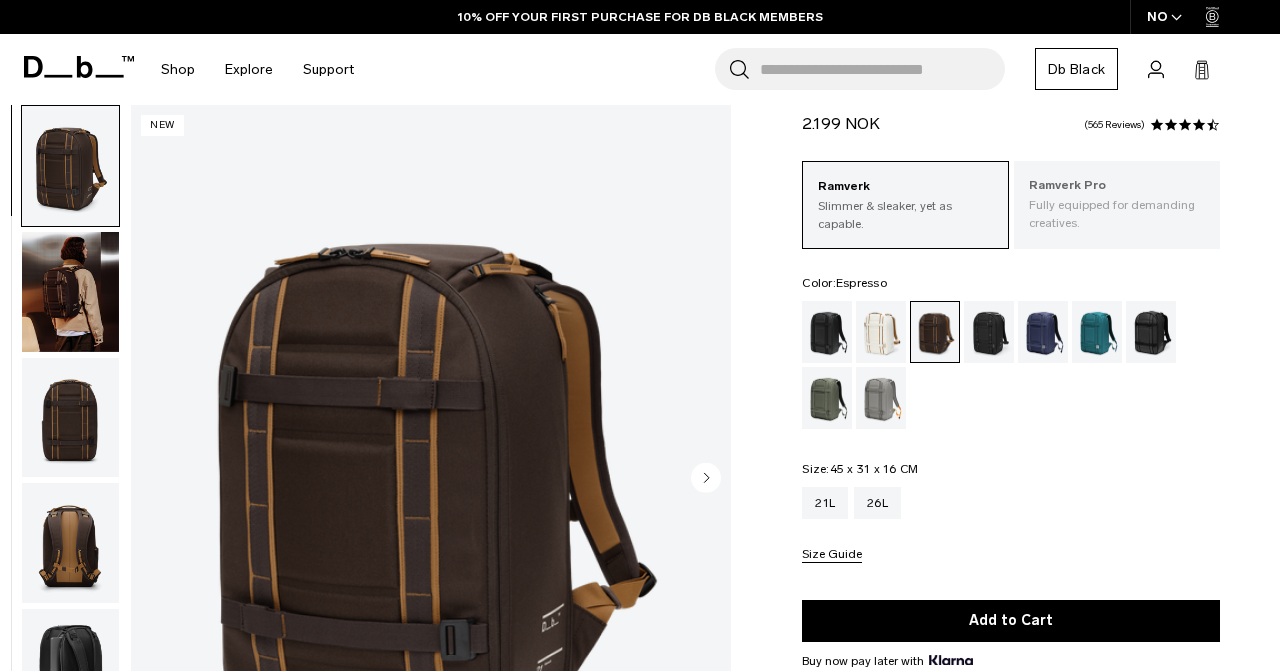 click on "Fully equipped for demanding creatives." at bounding box center (1117, 214) 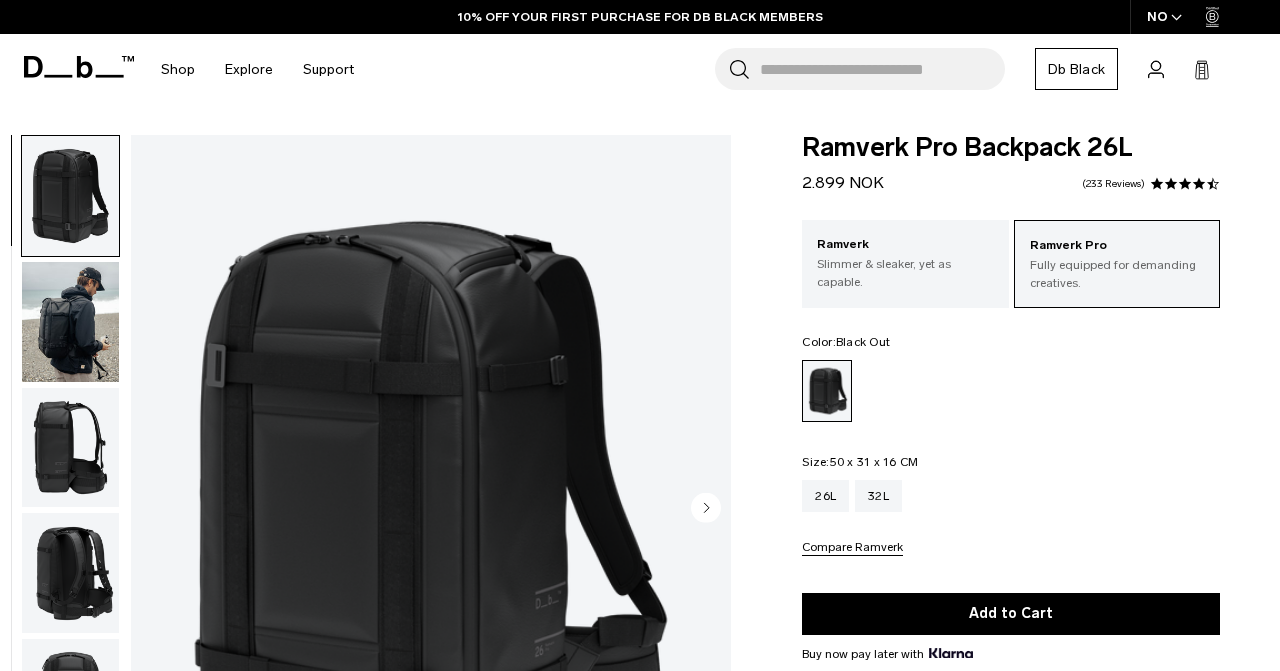 scroll, scrollTop: 0, scrollLeft: 0, axis: both 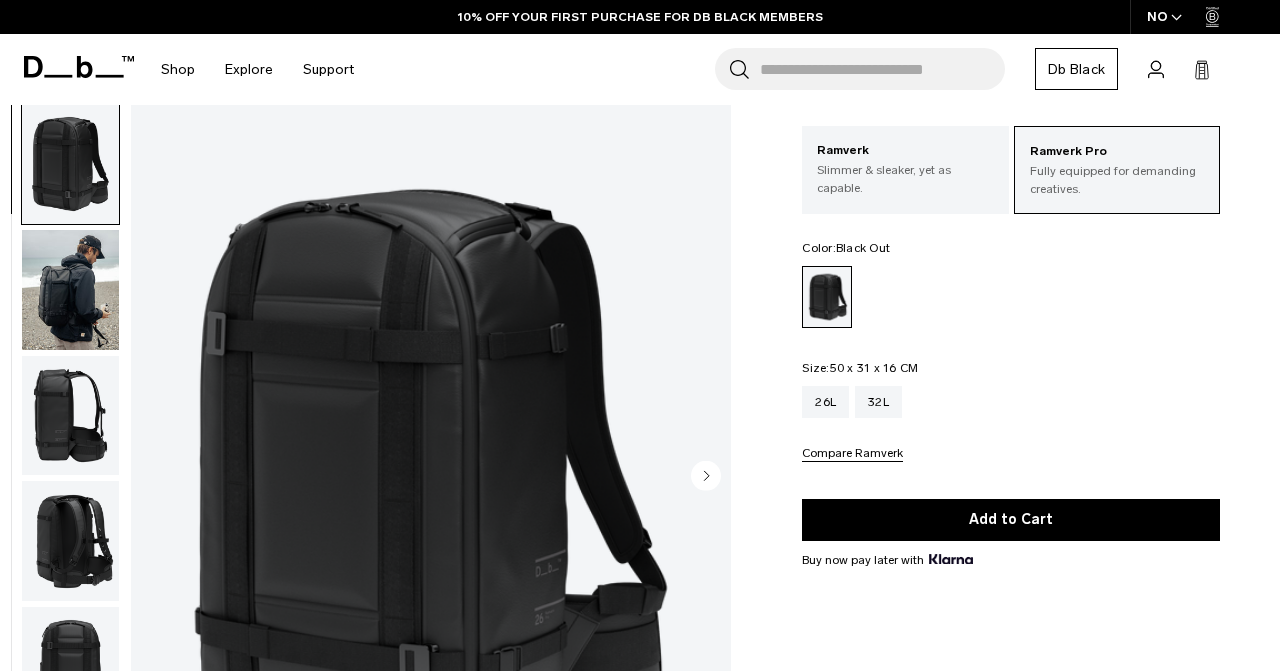 click at bounding box center [70, 289] 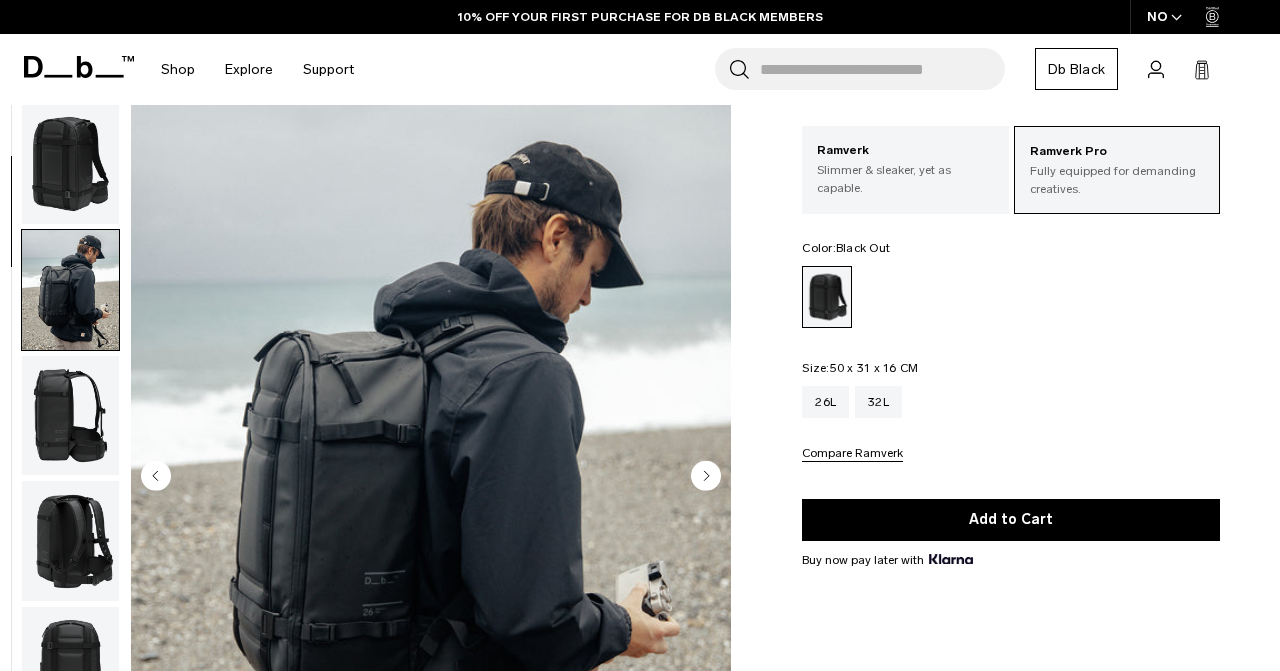 scroll, scrollTop: 127, scrollLeft: 0, axis: vertical 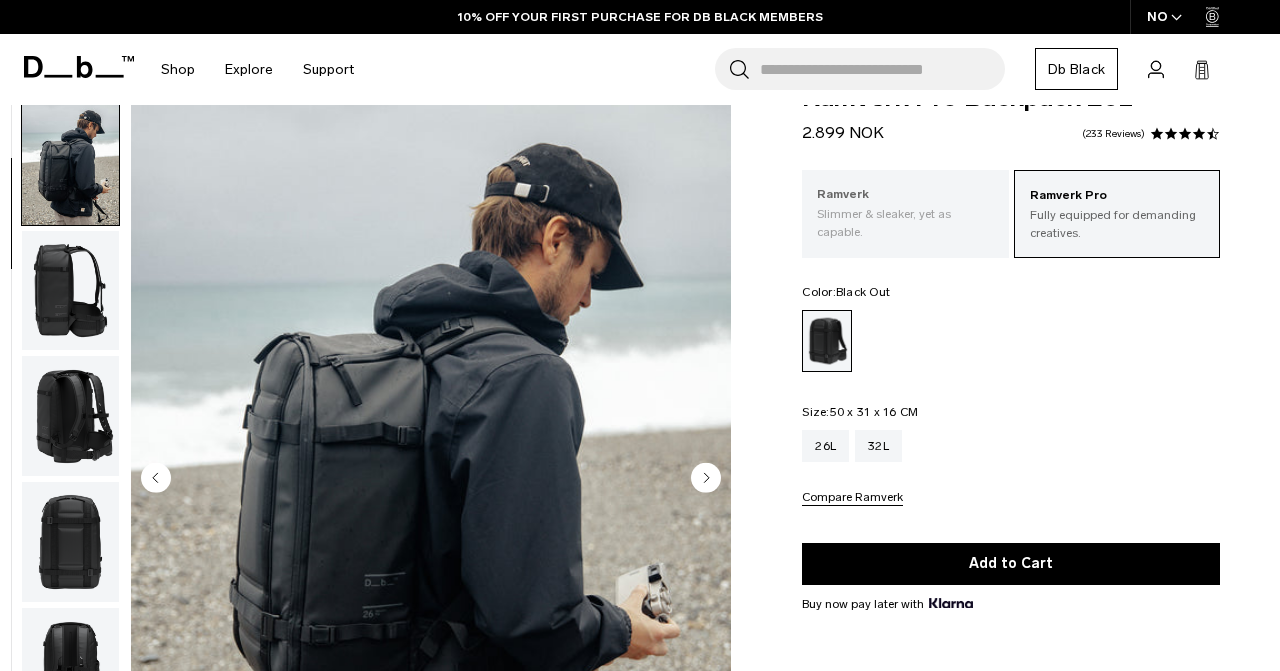 click on "Slimmer & sleaker, yet as capable." at bounding box center [905, 223] 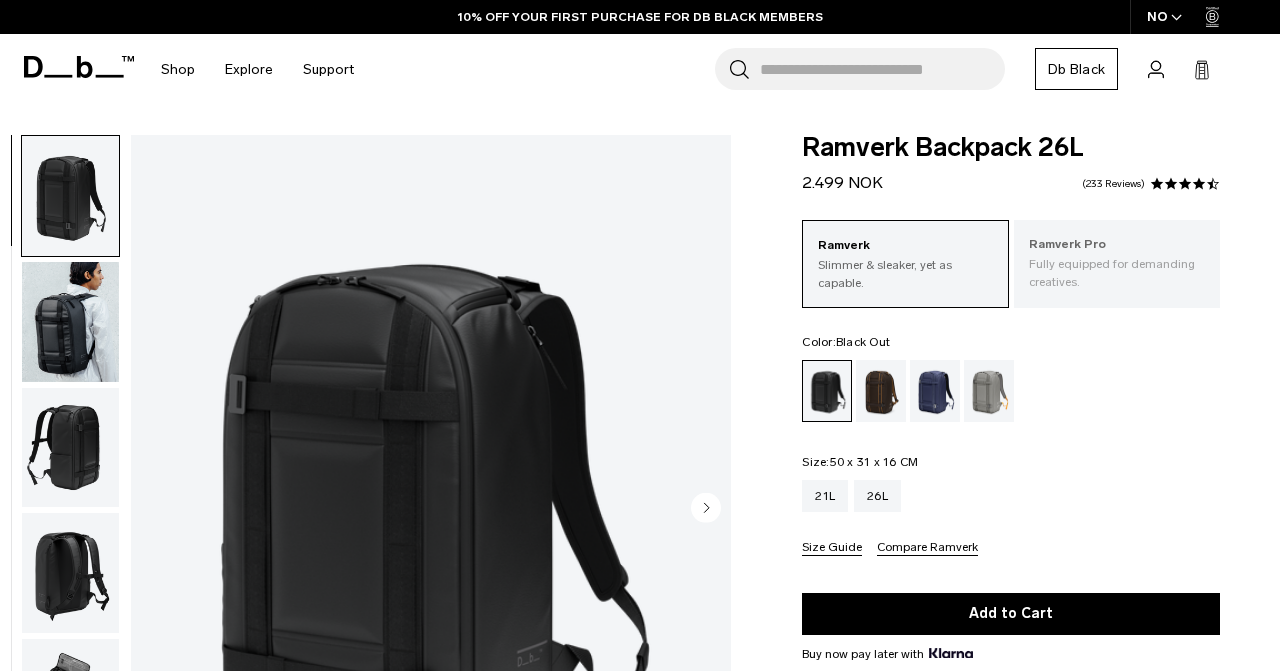 scroll, scrollTop: 0, scrollLeft: 0, axis: both 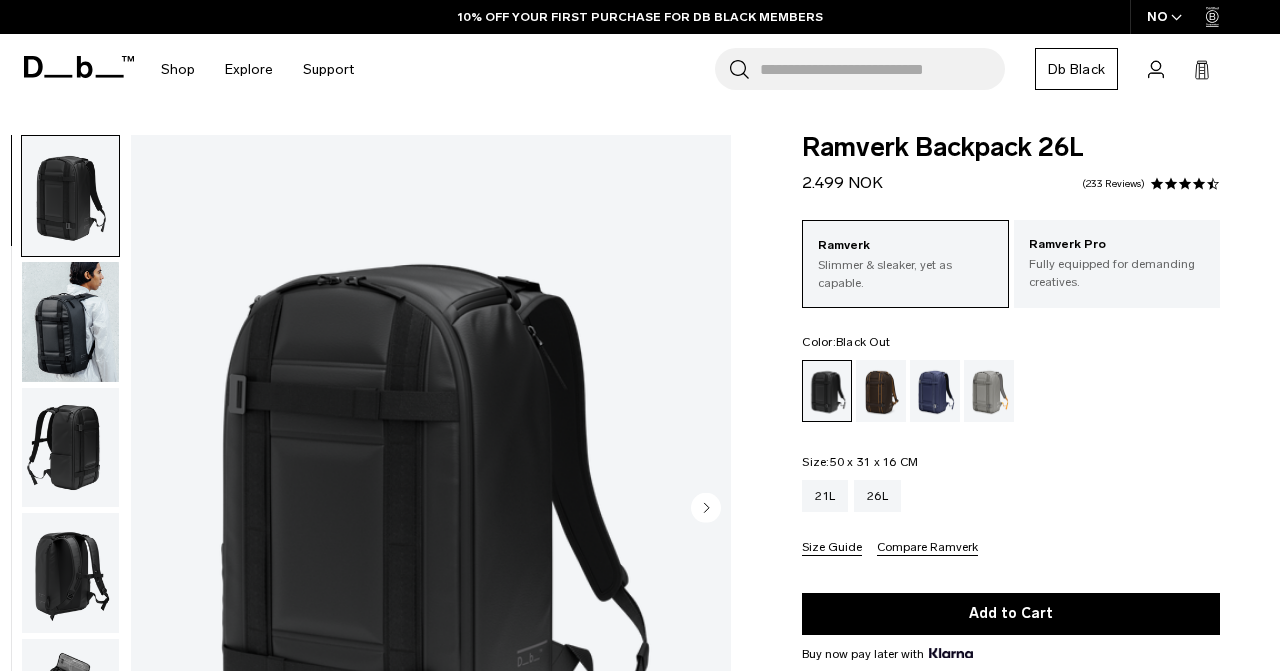 click at bounding box center [70, 322] 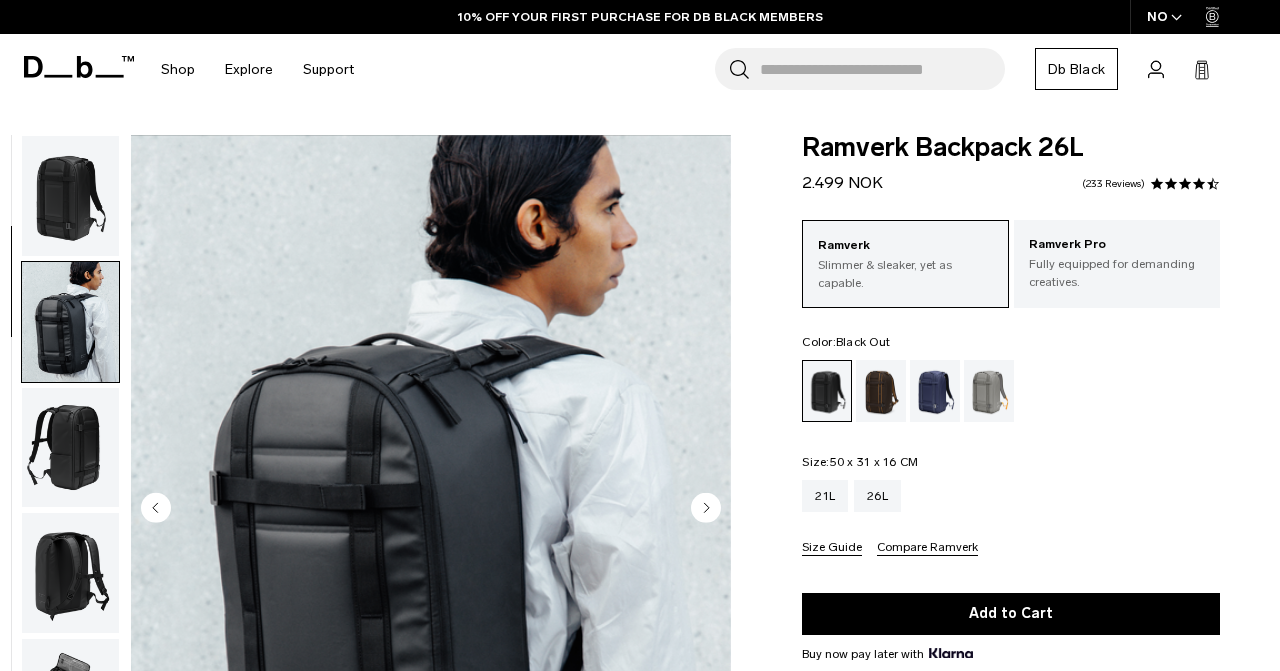 scroll, scrollTop: 127, scrollLeft: 0, axis: vertical 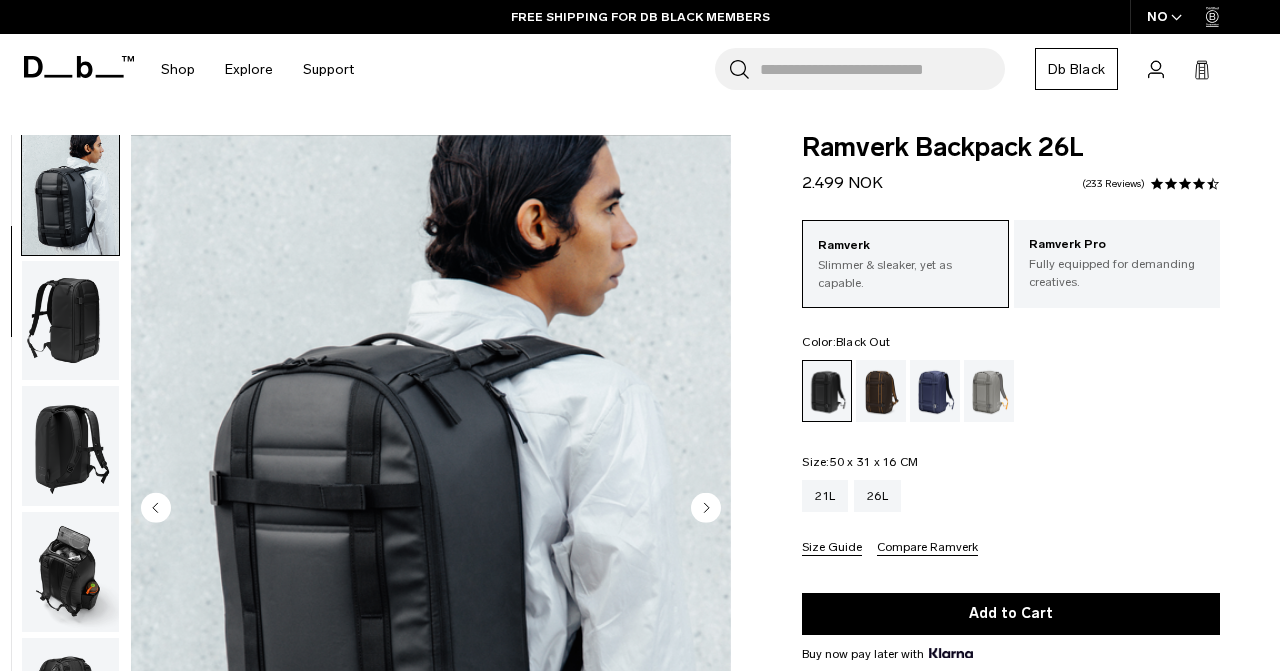 click at bounding box center [70, 446] 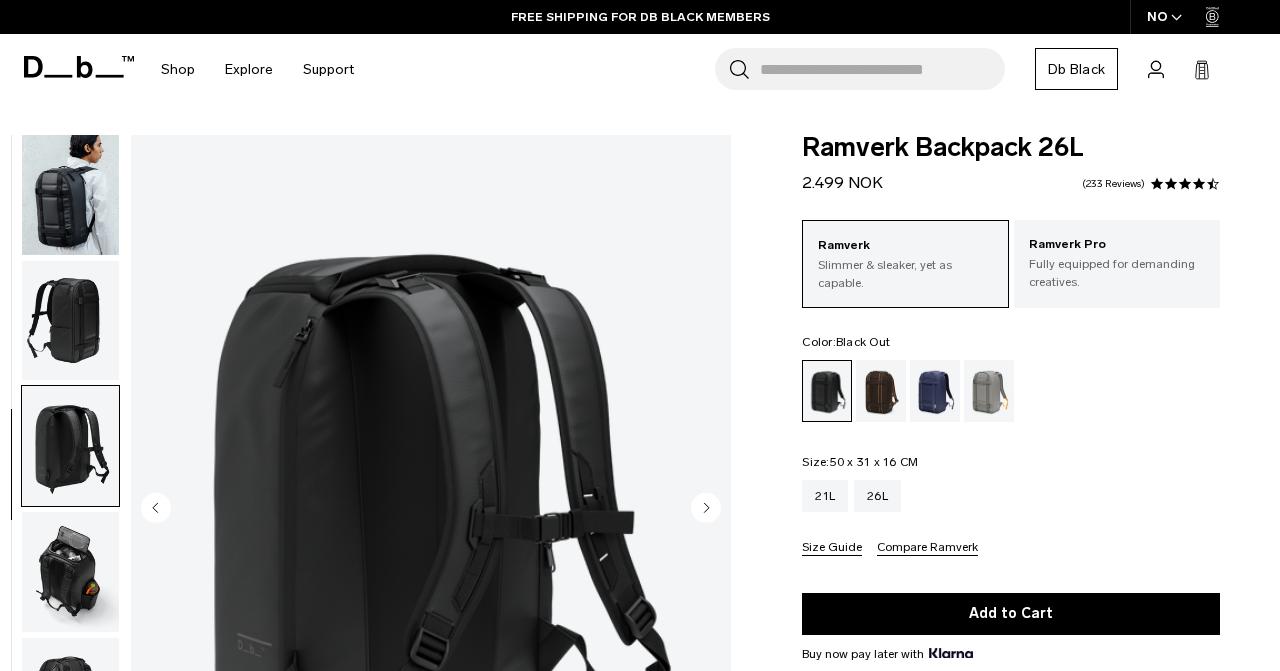 scroll, scrollTop: 264, scrollLeft: 0, axis: vertical 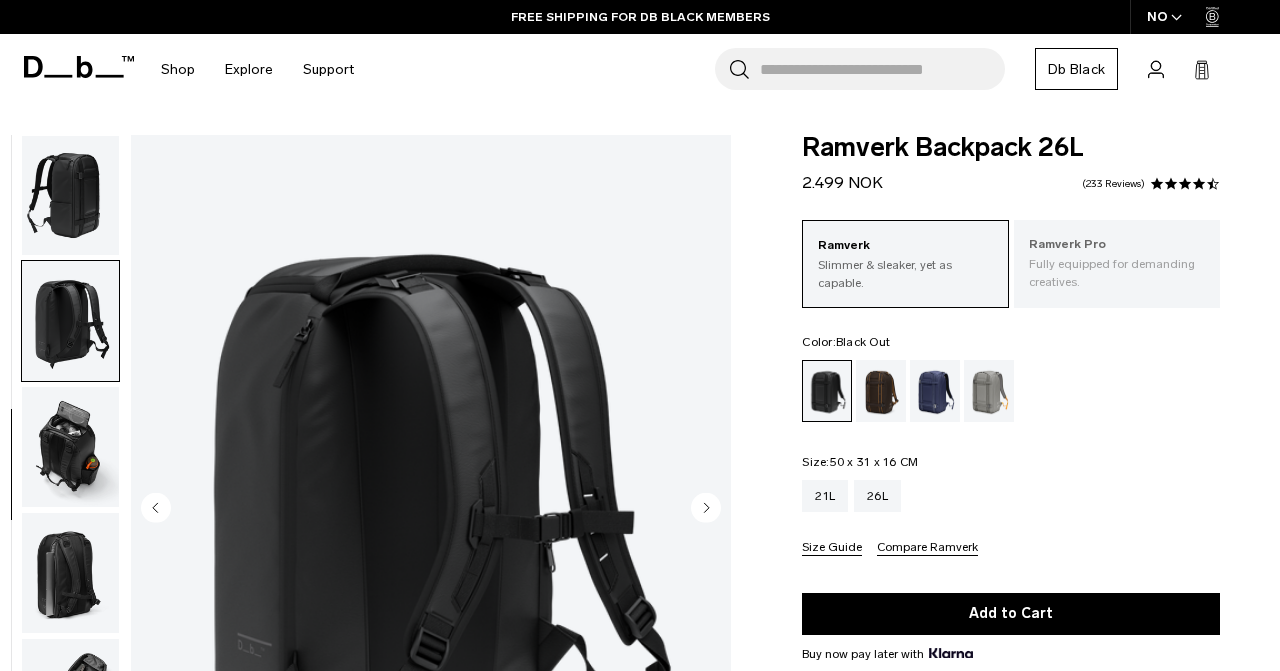 click on "Fully equipped for demanding creatives." at bounding box center (1117, 273) 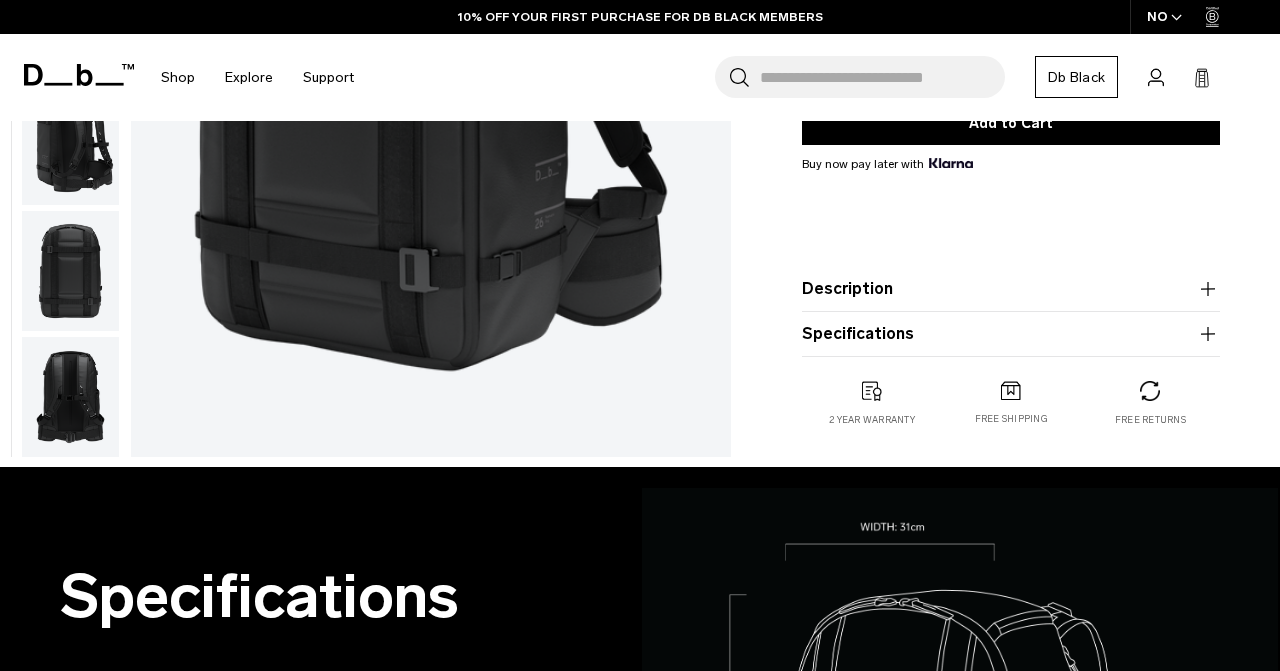 scroll, scrollTop: 0, scrollLeft: 0, axis: both 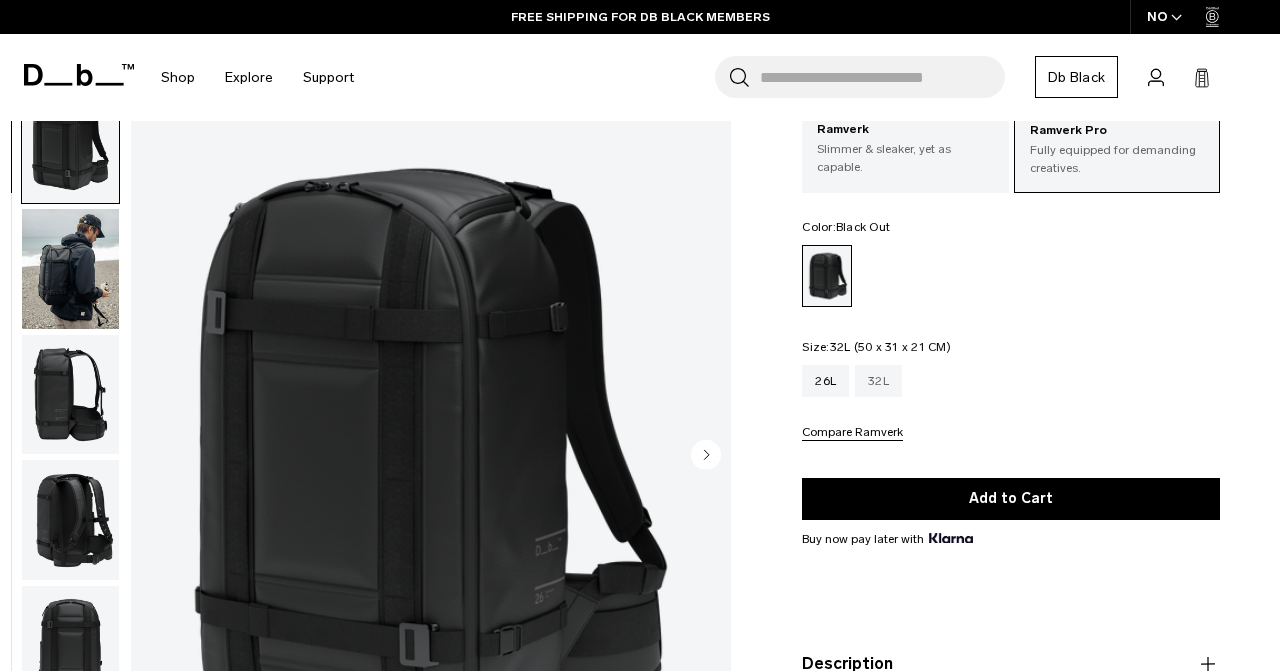 click on "32L" at bounding box center [878, 381] 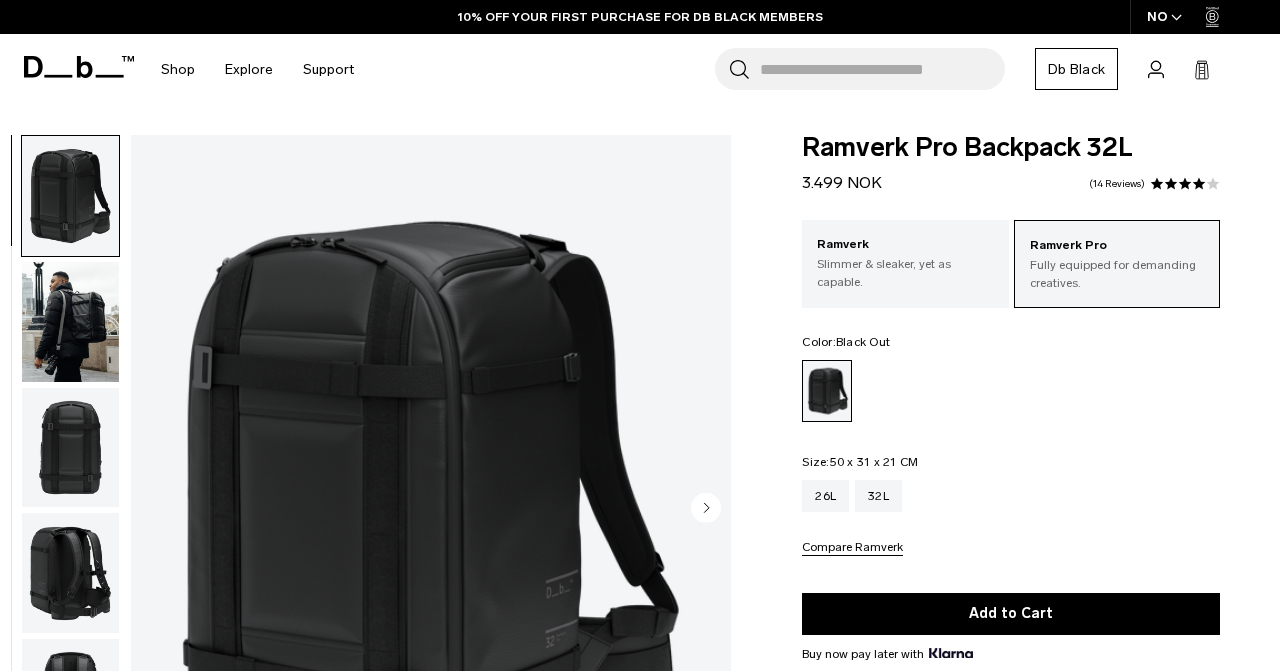 scroll, scrollTop: 0, scrollLeft: 0, axis: both 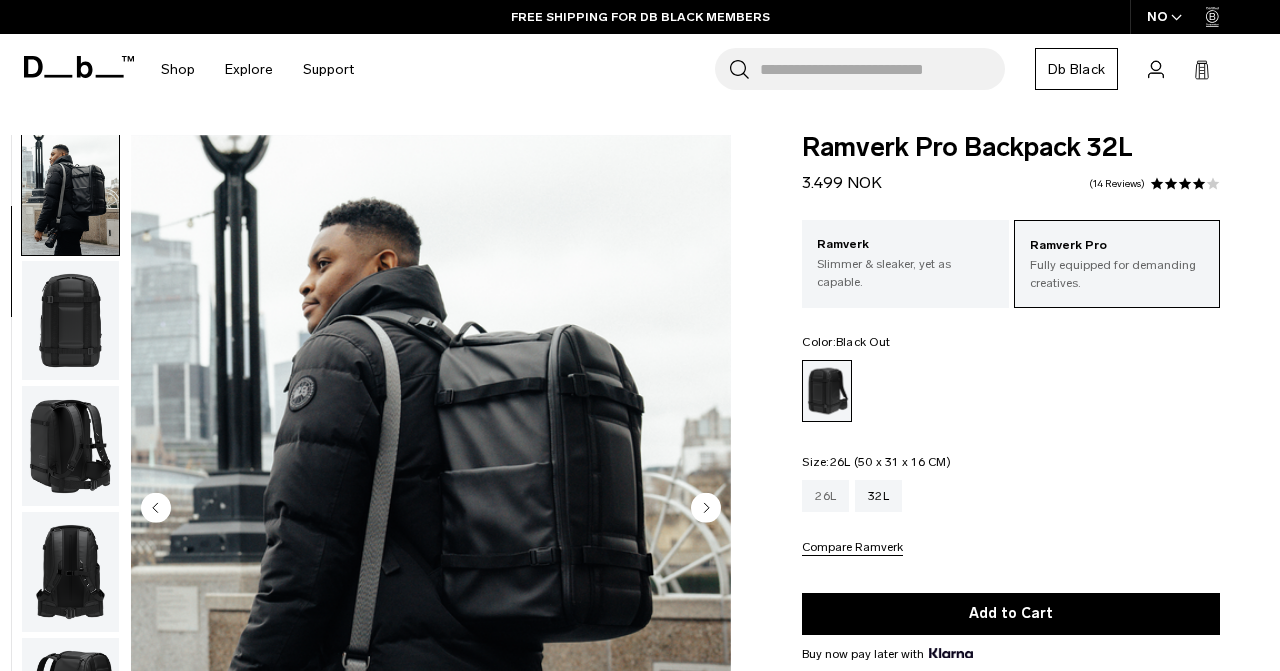 click on "26L" at bounding box center [825, 496] 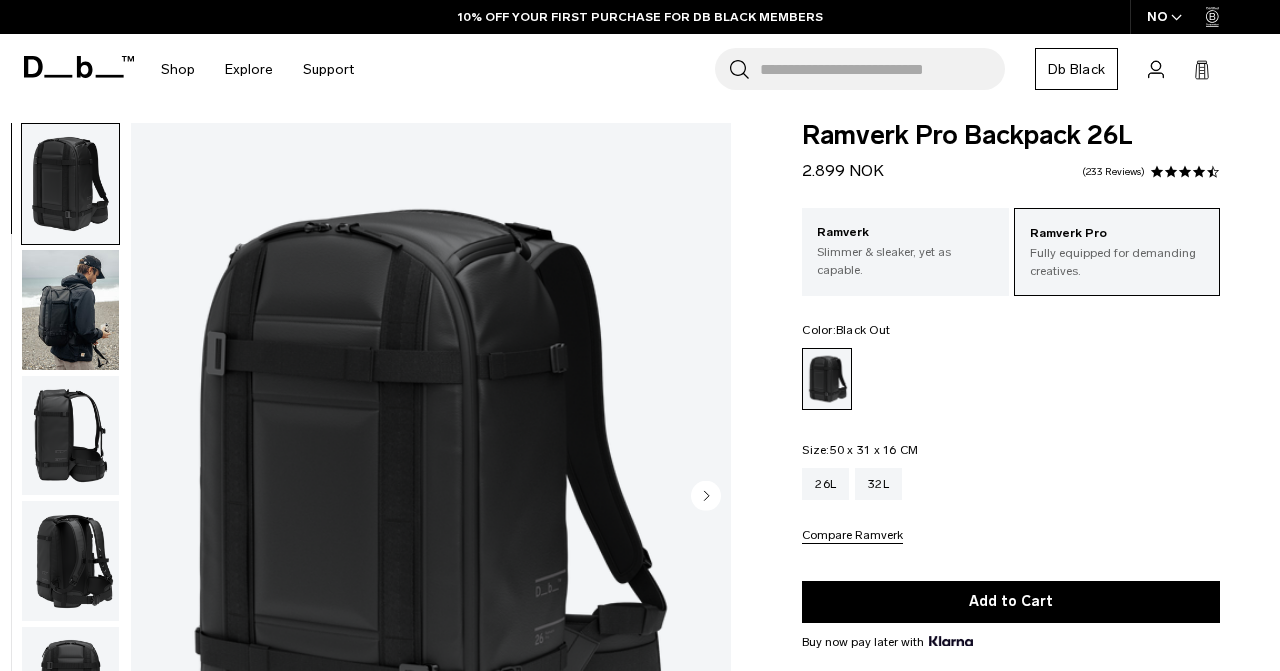 scroll, scrollTop: 111, scrollLeft: 0, axis: vertical 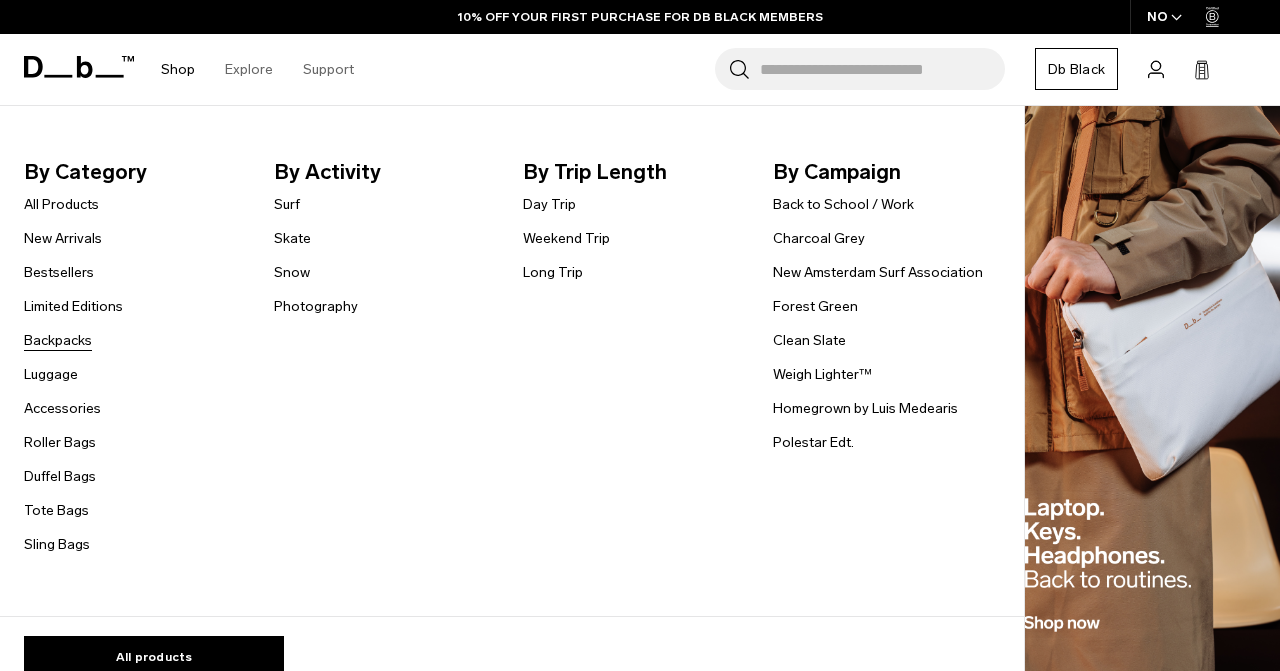 click on "Backpacks" at bounding box center [58, 340] 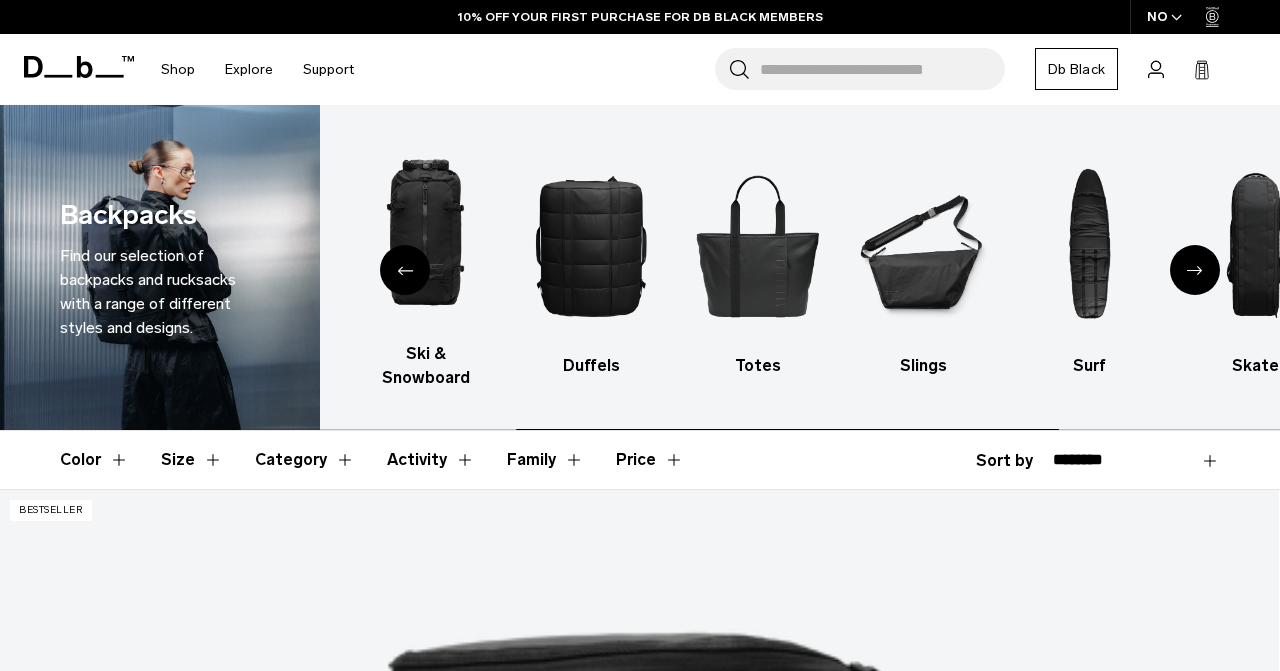 scroll, scrollTop: 0, scrollLeft: 0, axis: both 